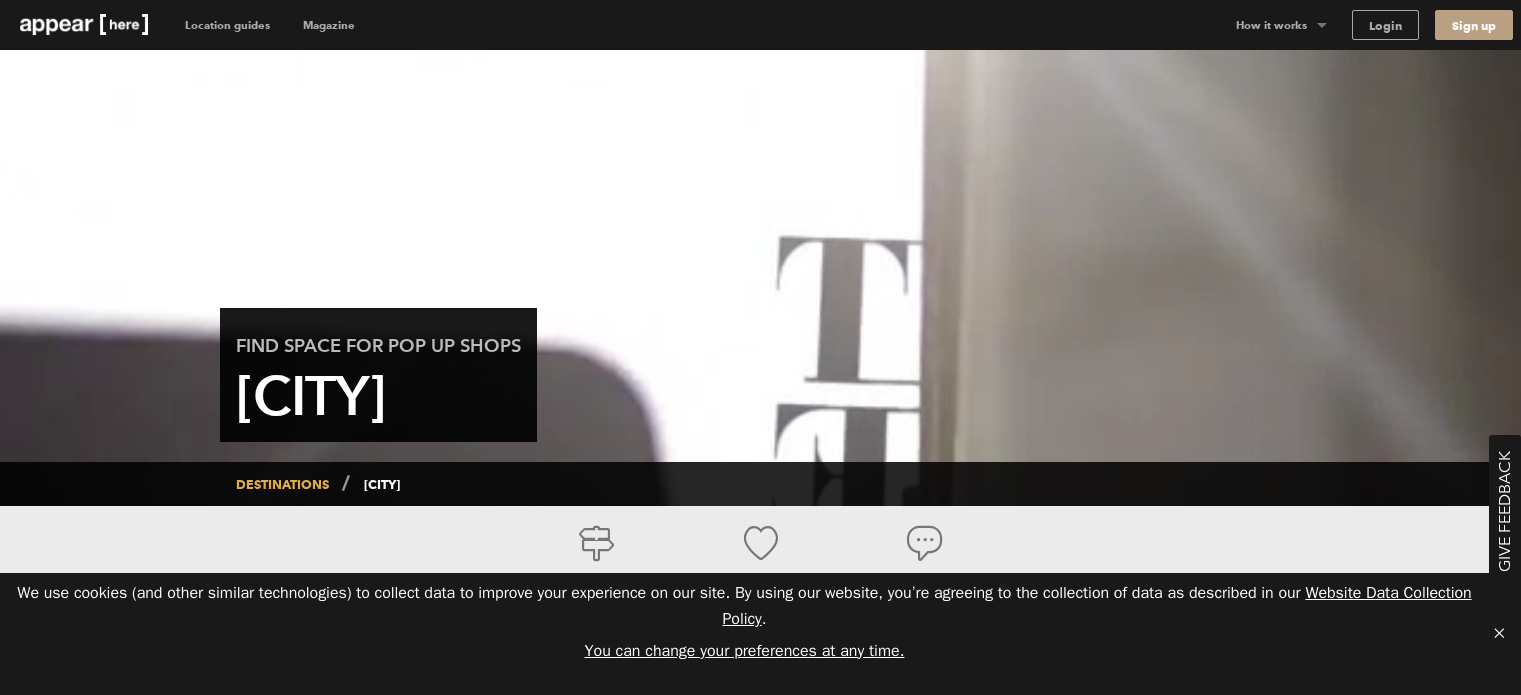 scroll, scrollTop: 0, scrollLeft: 0, axis: both 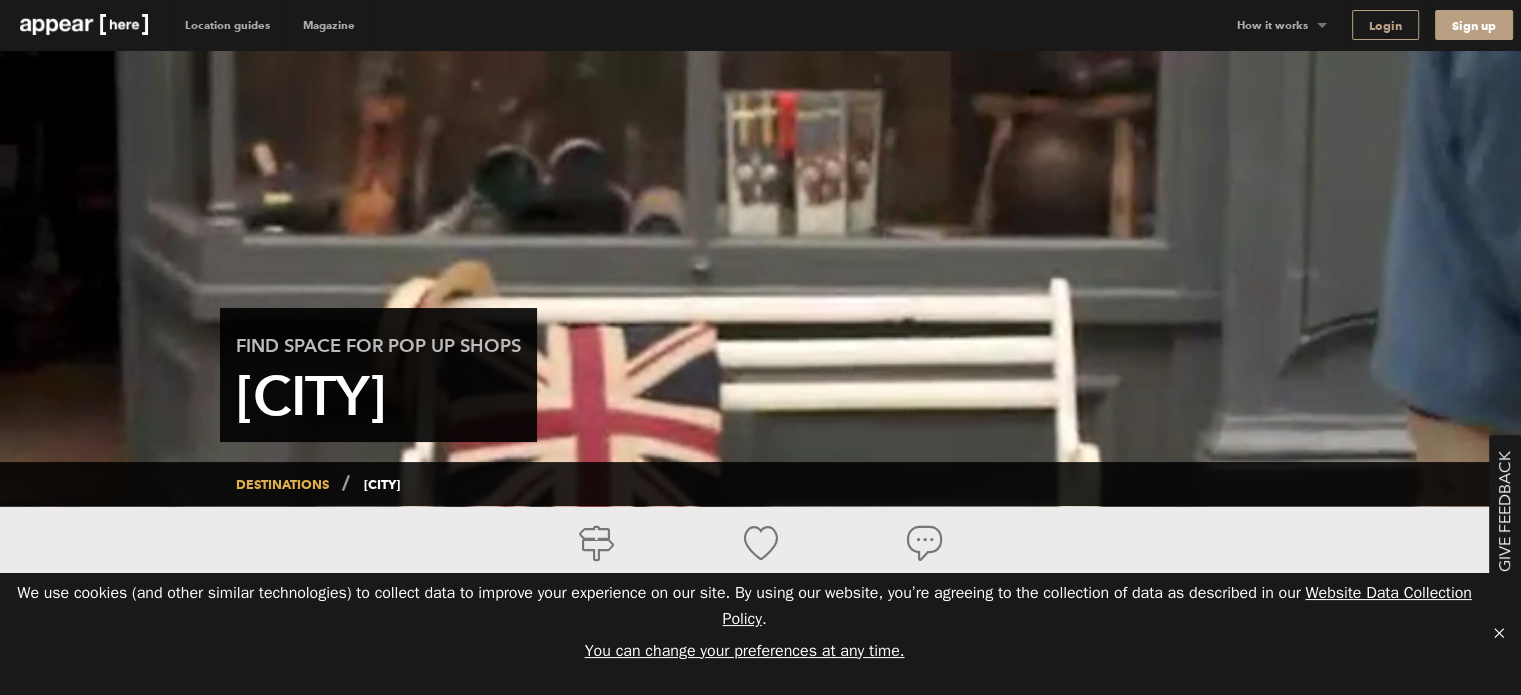 click on "Login" at bounding box center [1385, 25] 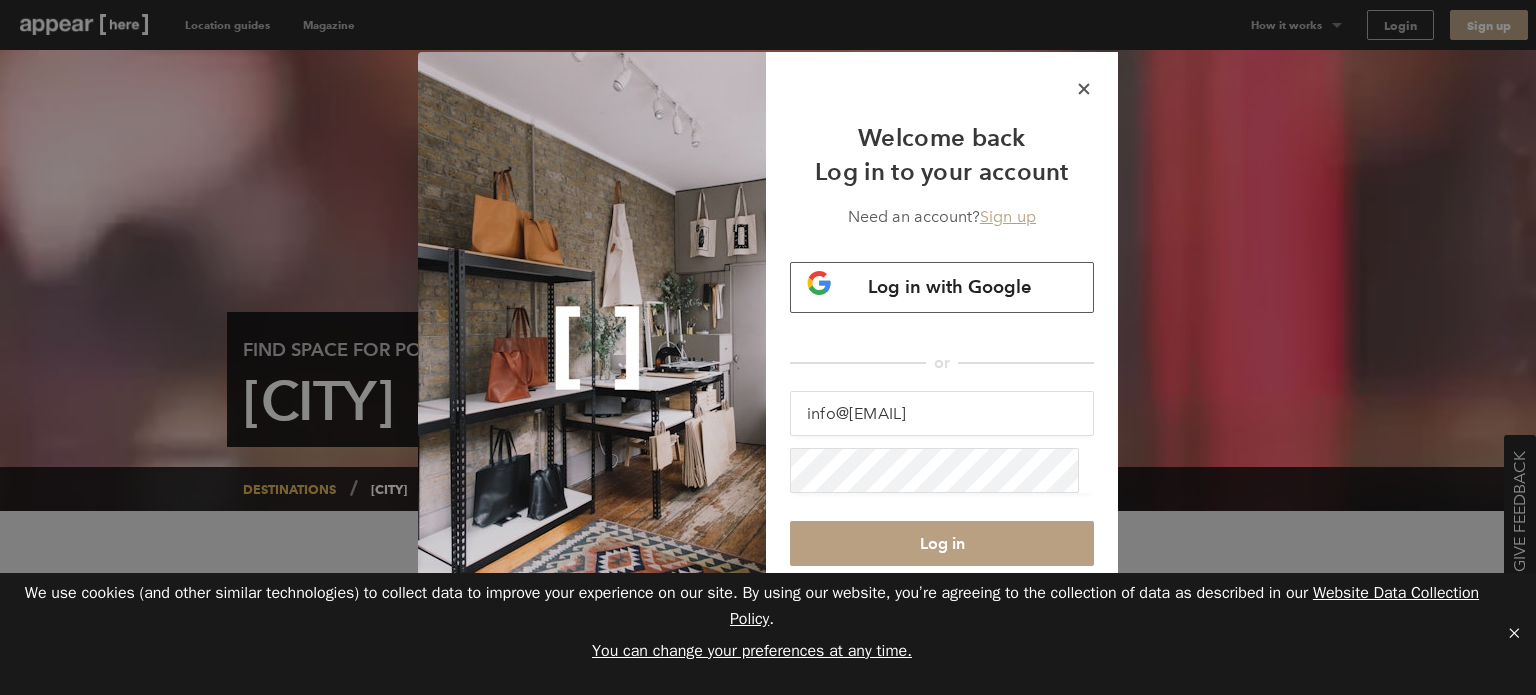 click on "Log in with Google" at bounding box center (949, 286) 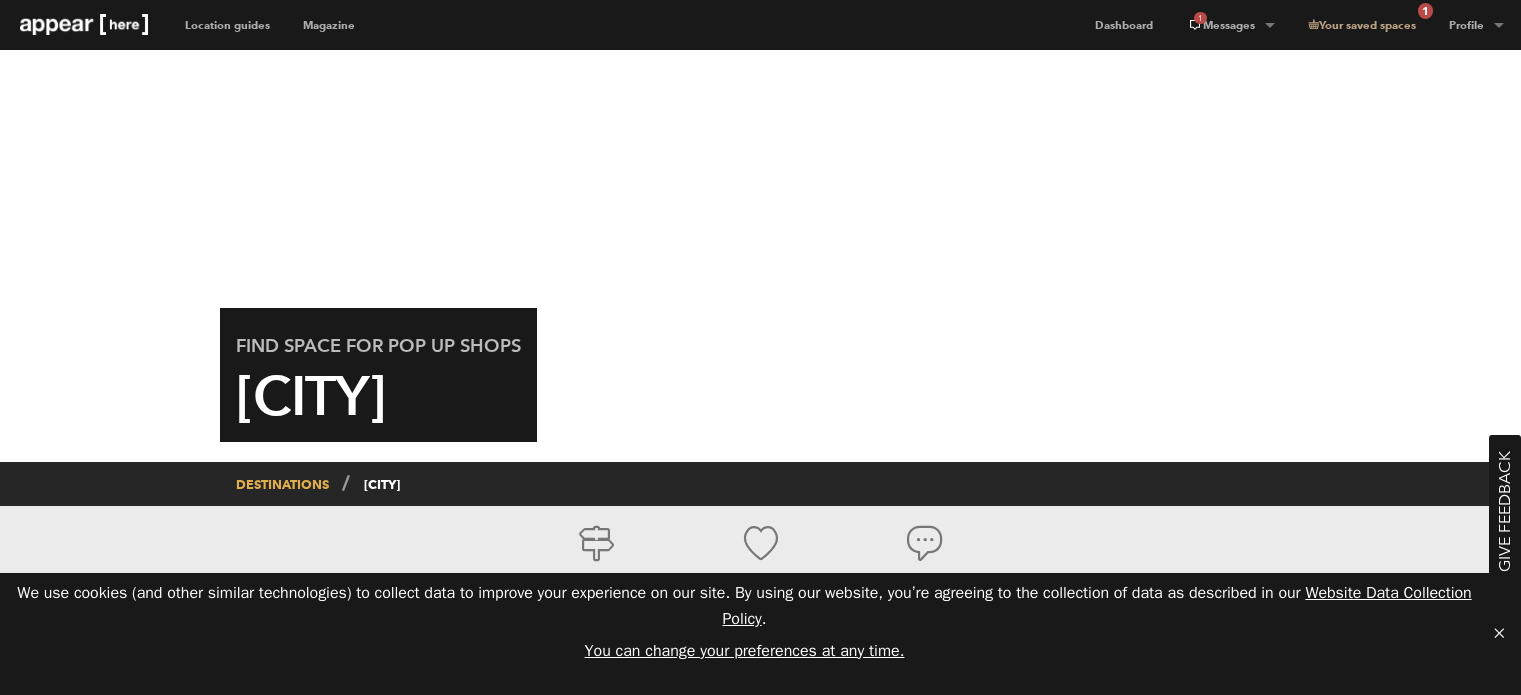 scroll, scrollTop: 605, scrollLeft: 0, axis: vertical 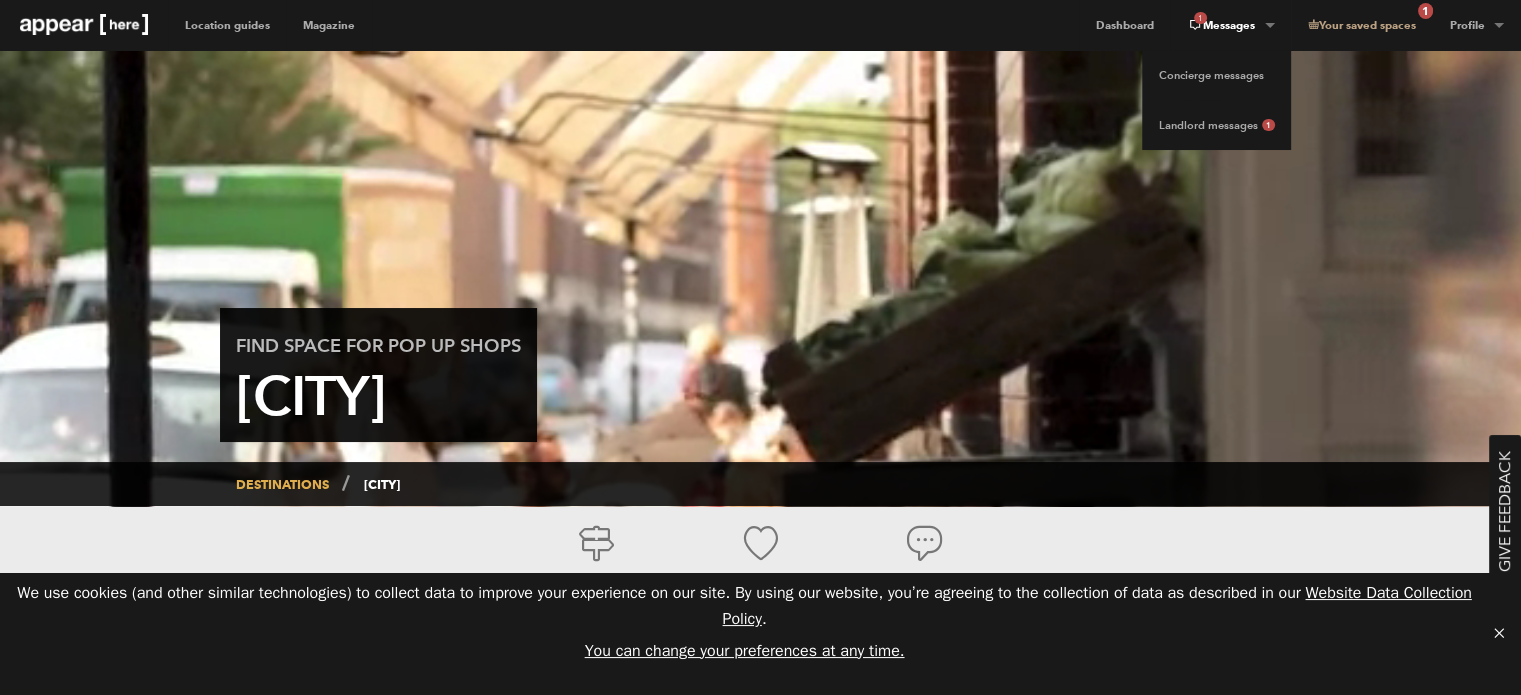 click on "1
Messages" at bounding box center [1230, 25] 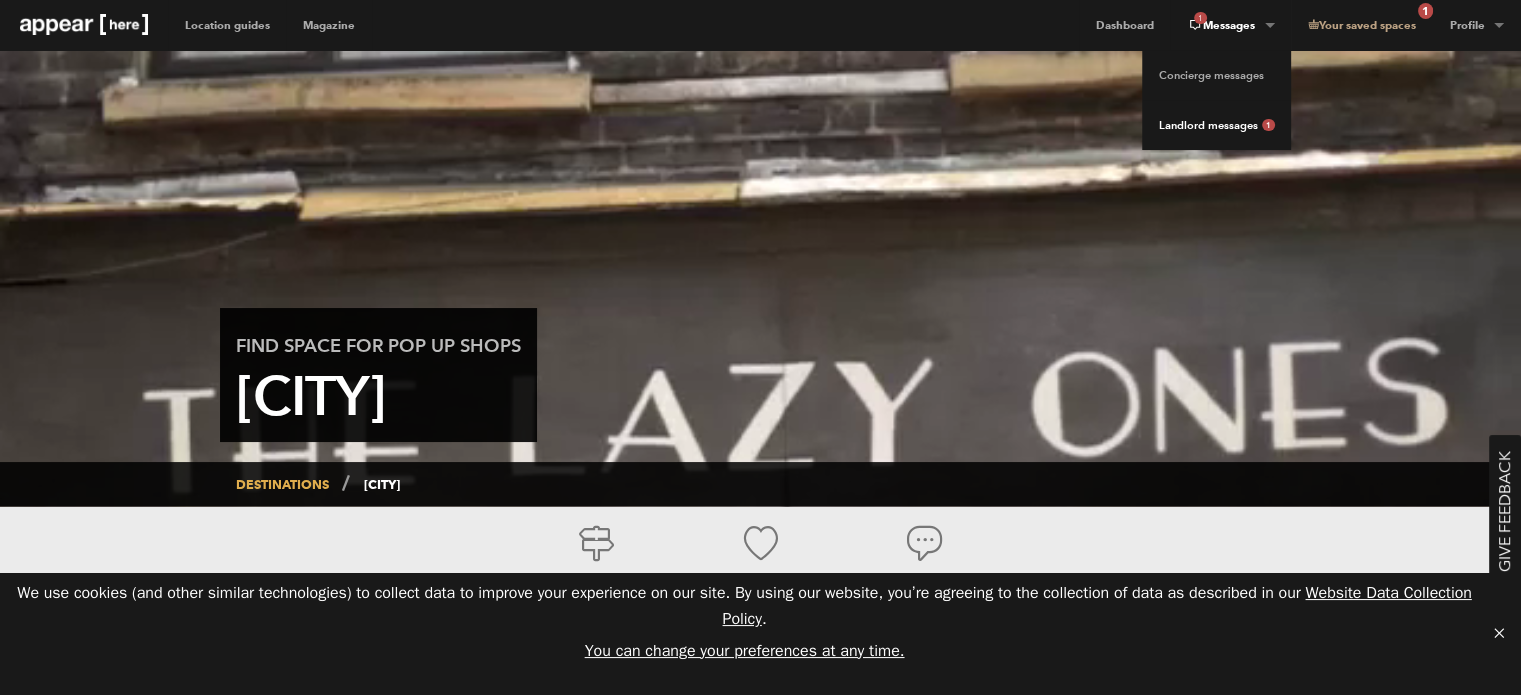 click on "Landlord messages
1" at bounding box center [1216, 125] 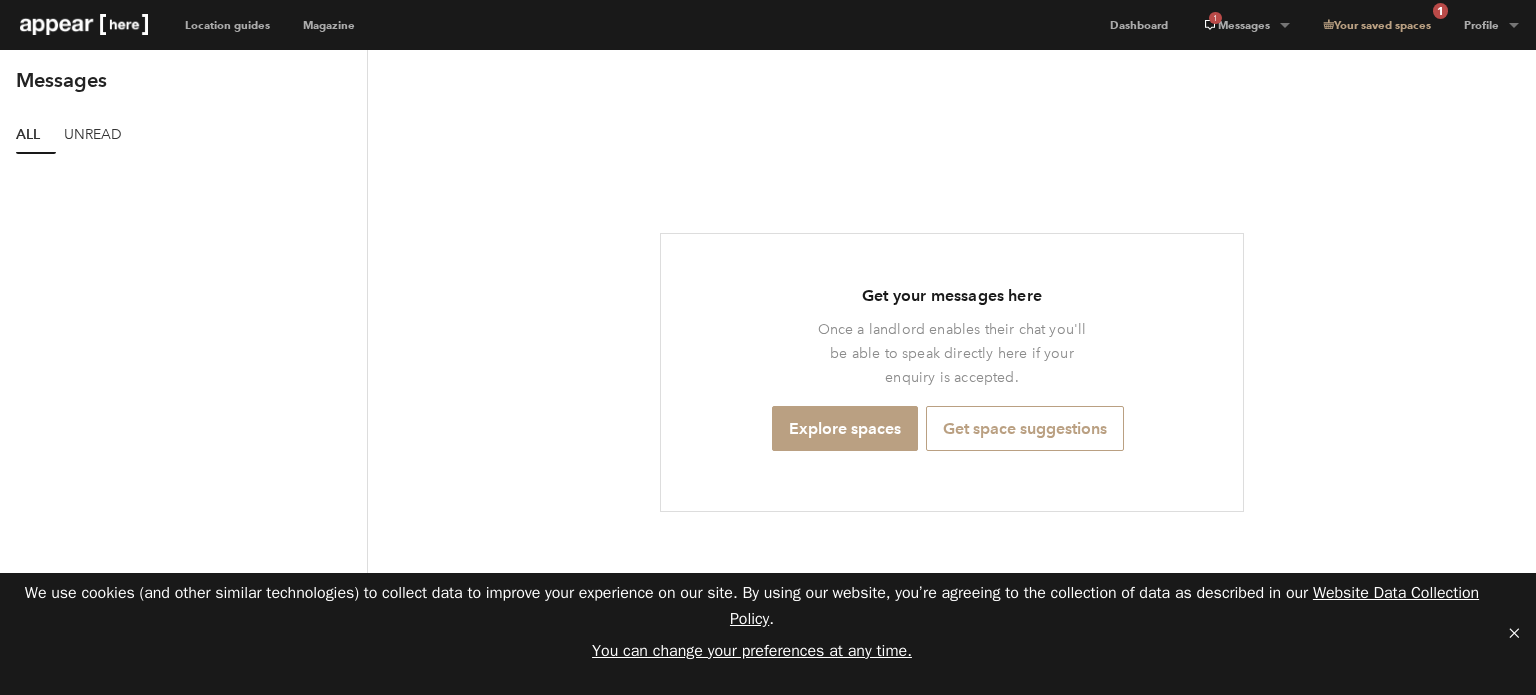 scroll, scrollTop: 0, scrollLeft: 0, axis: both 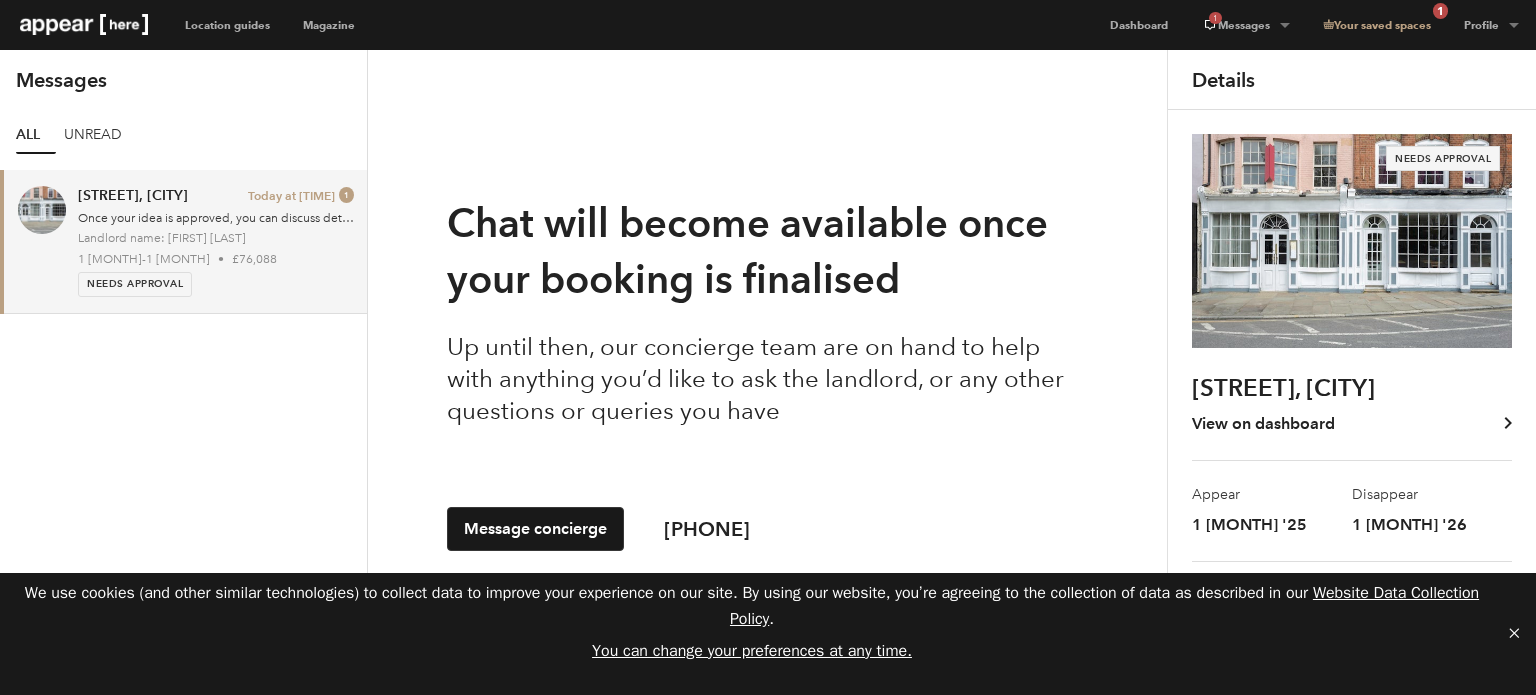 click on "Once your idea is approved, you can discuss details directly with the landlord." at bounding box center (216, 218) 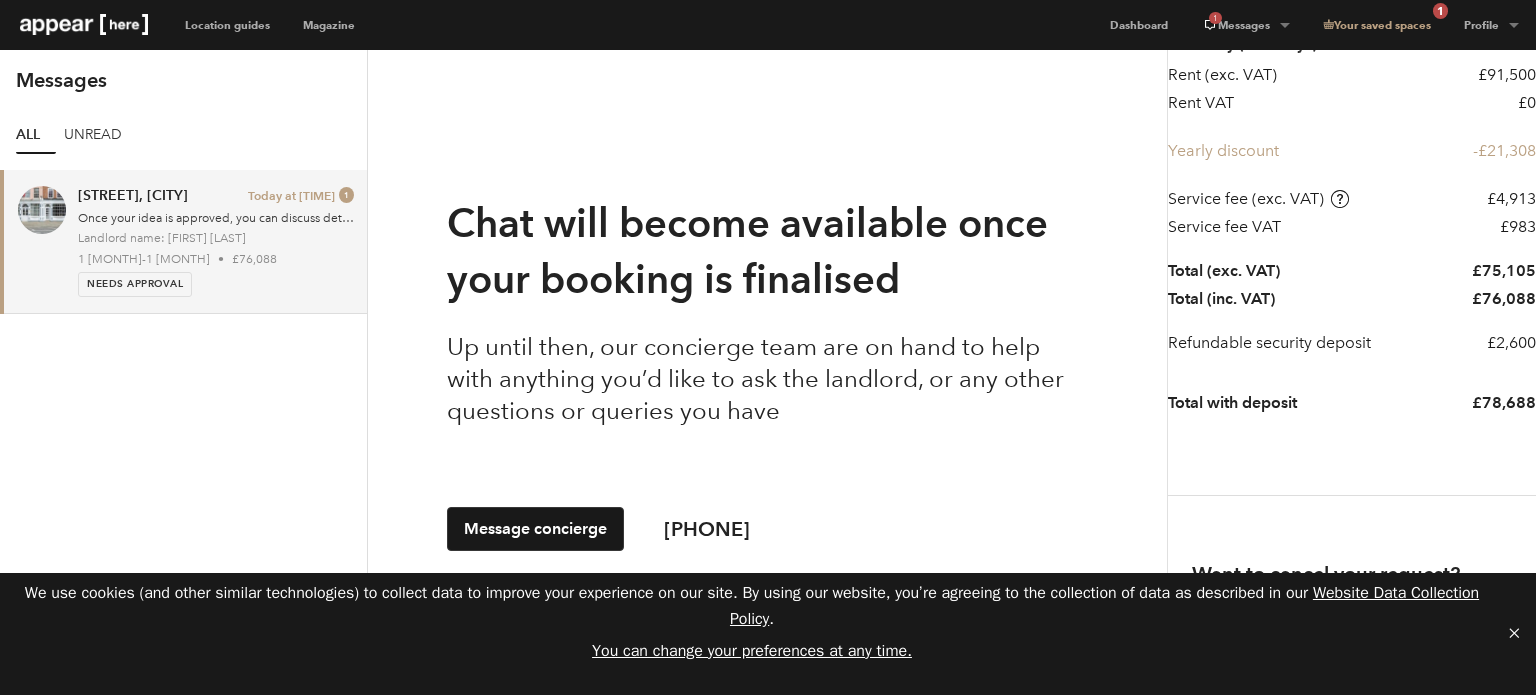 scroll, scrollTop: 704, scrollLeft: 0, axis: vertical 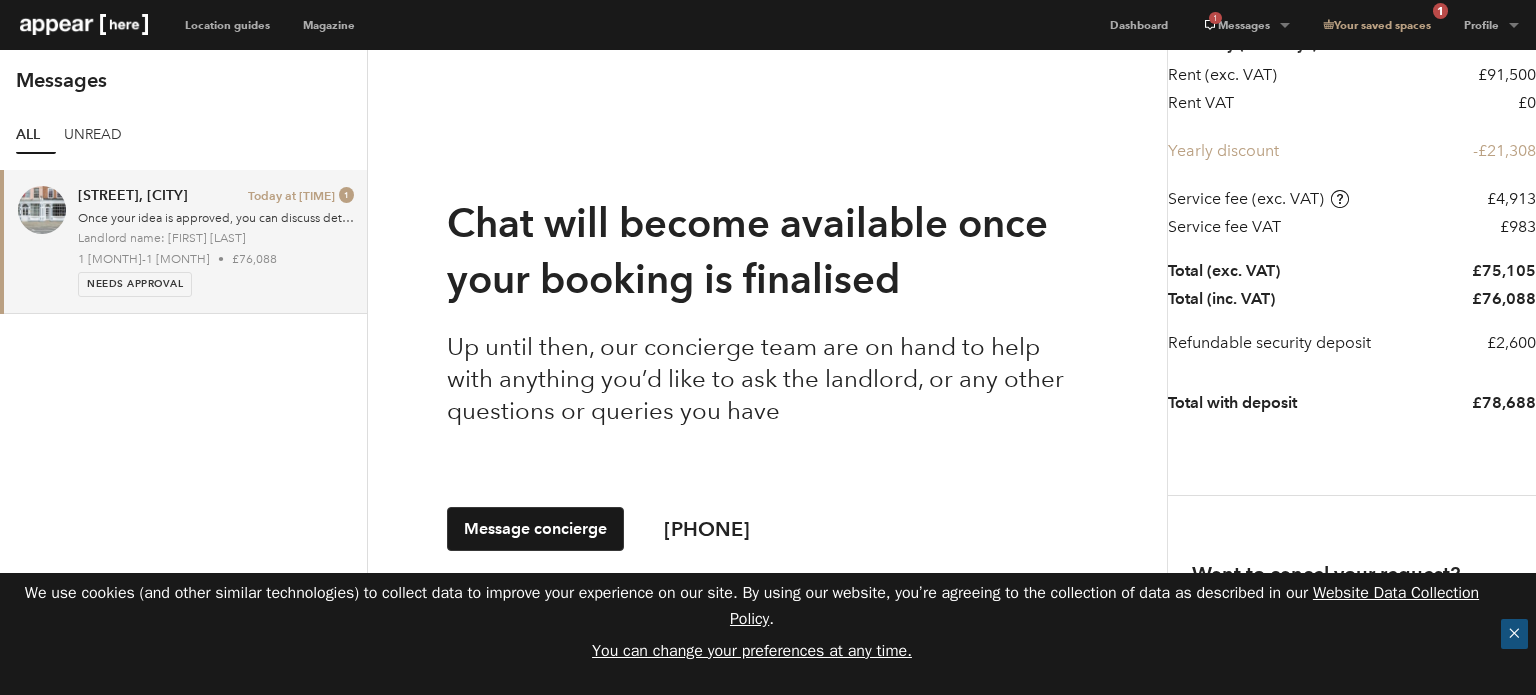 click on "✕" at bounding box center (1514, 634) 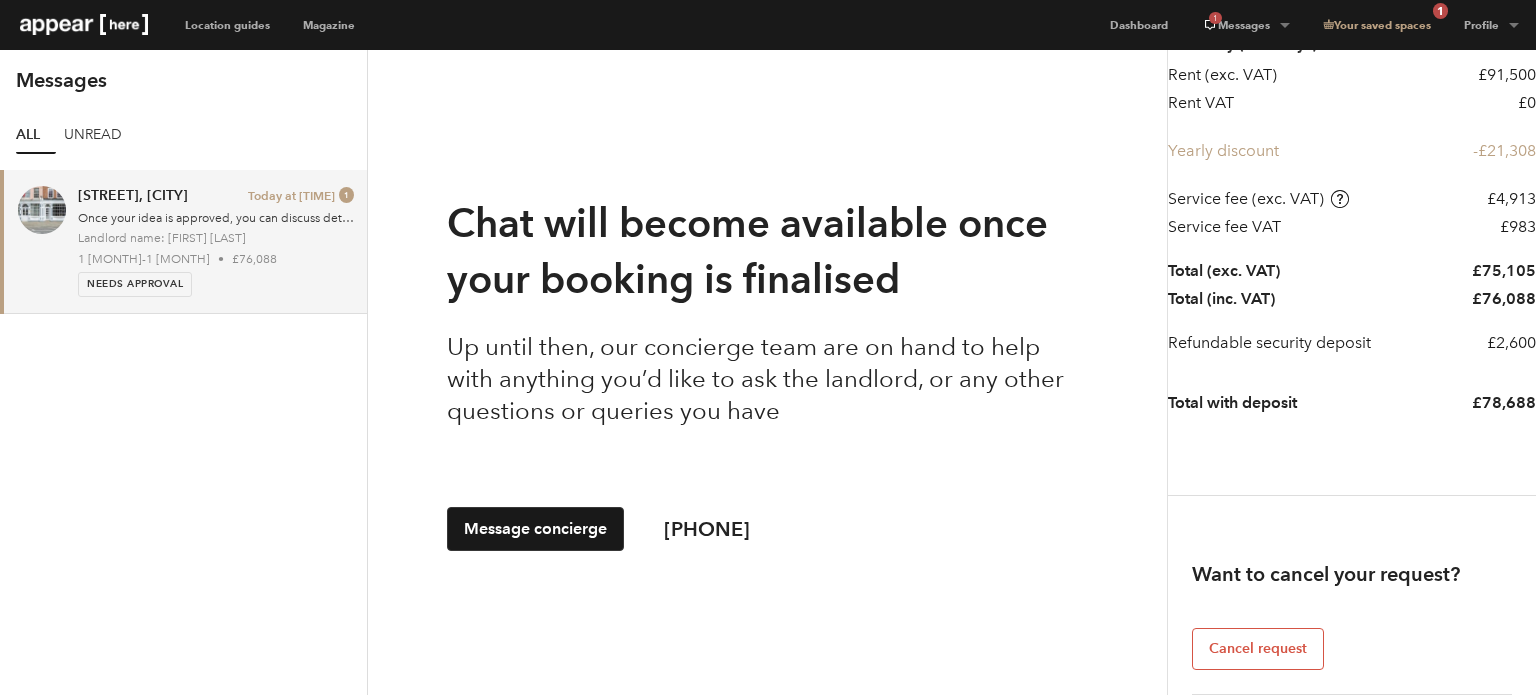 click on "Needs Approval" at bounding box center (135, 283) 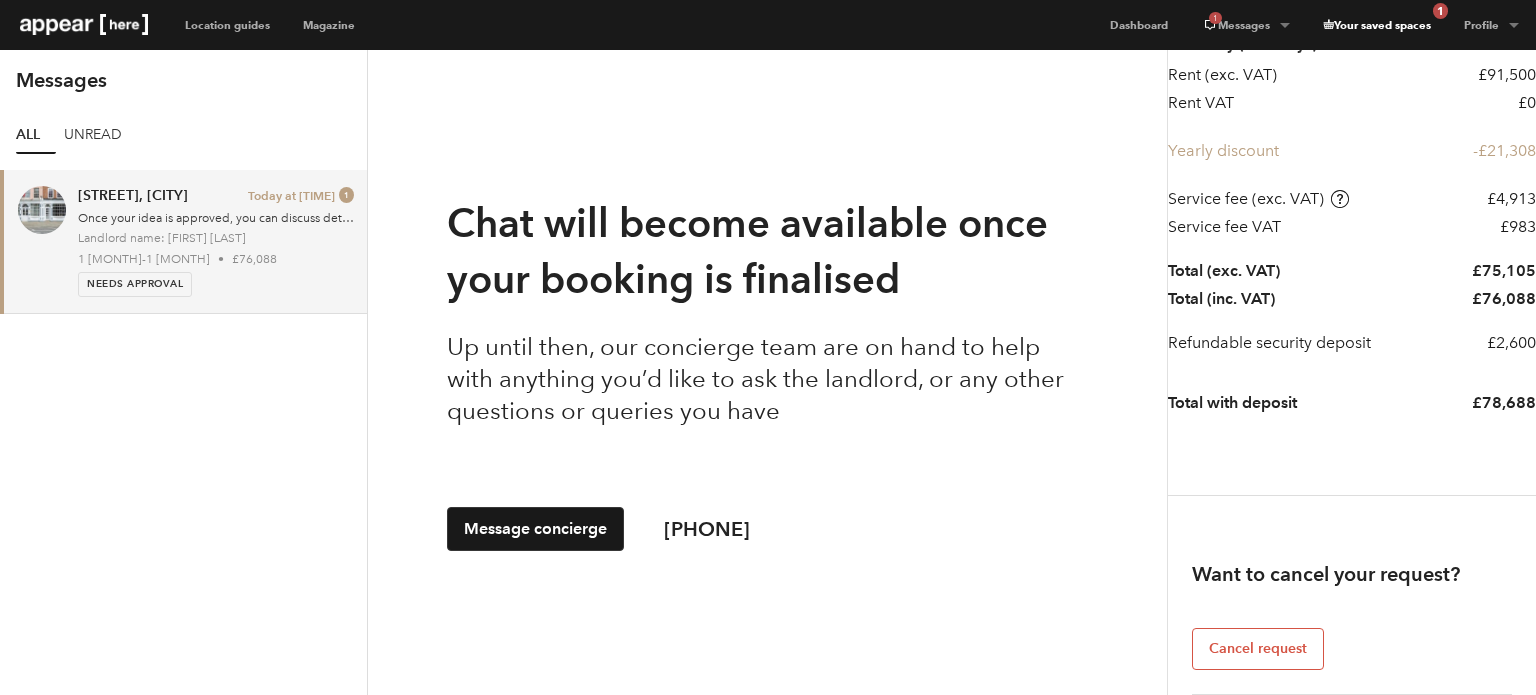 click on "Your saved spaces
1" at bounding box center (1376, 25) 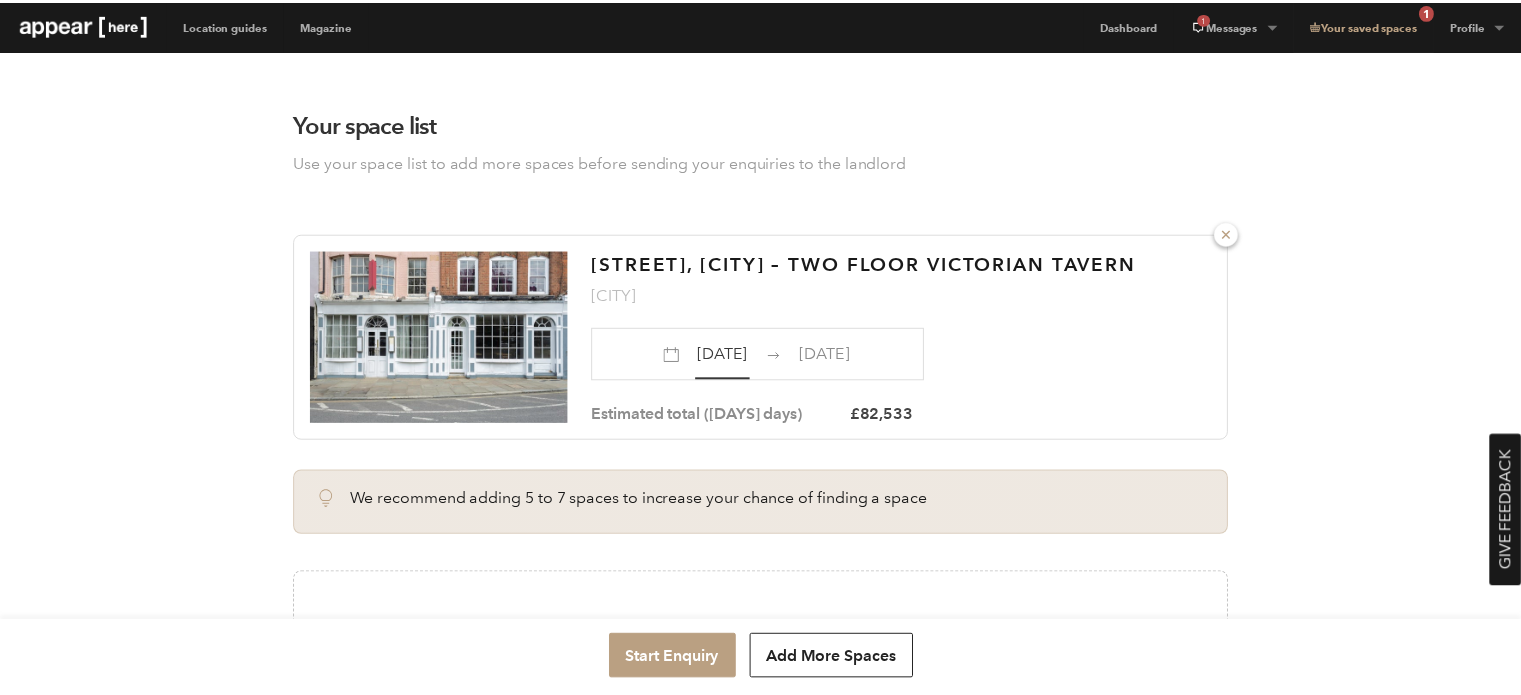 scroll, scrollTop: 0, scrollLeft: 0, axis: both 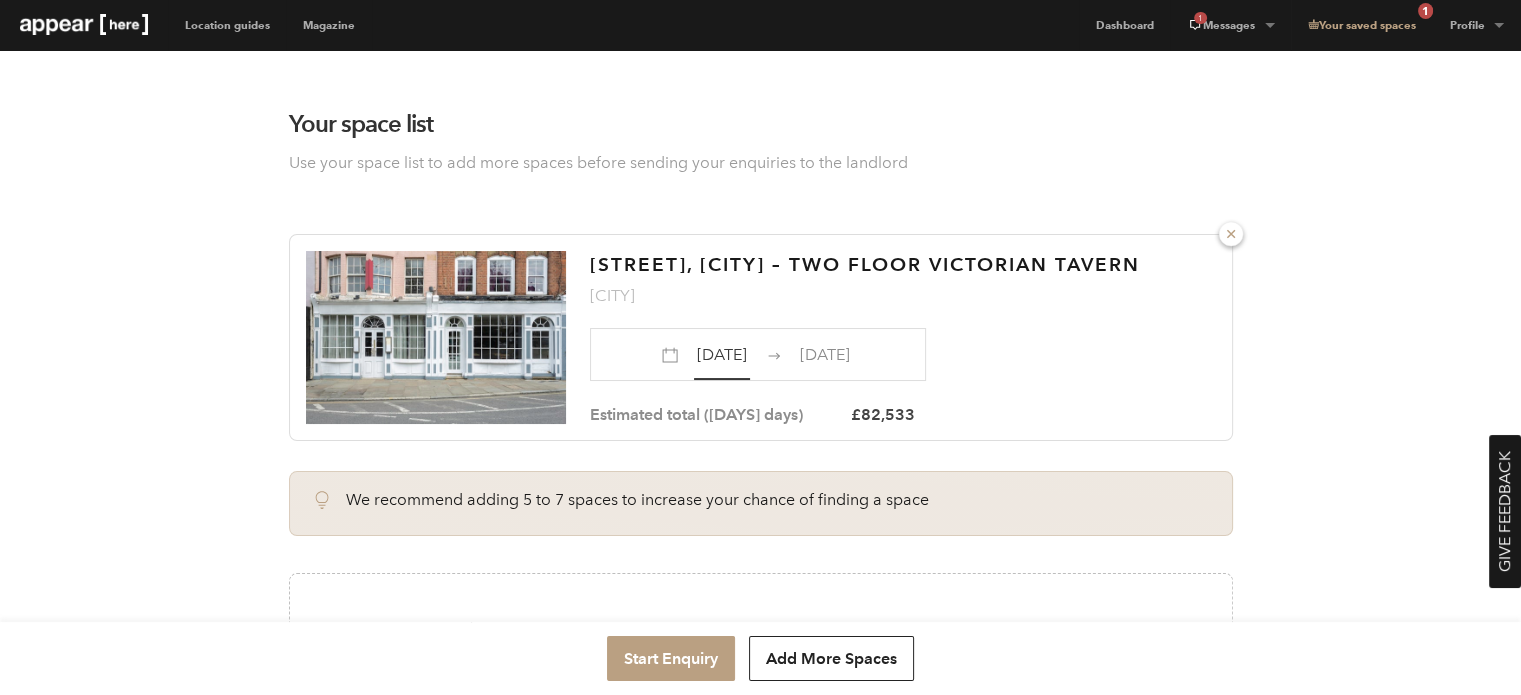 click at bounding box center (436, 337) 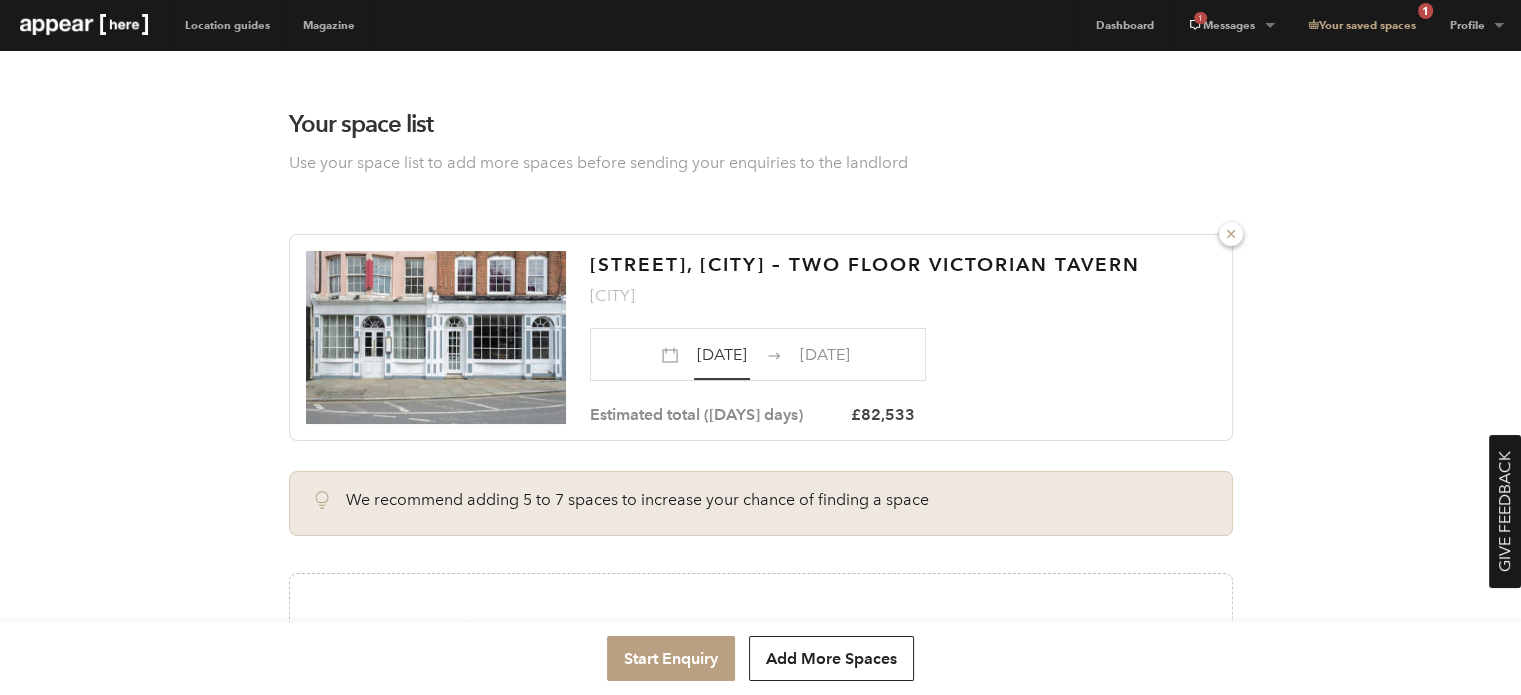 click at bounding box center [436, 337] 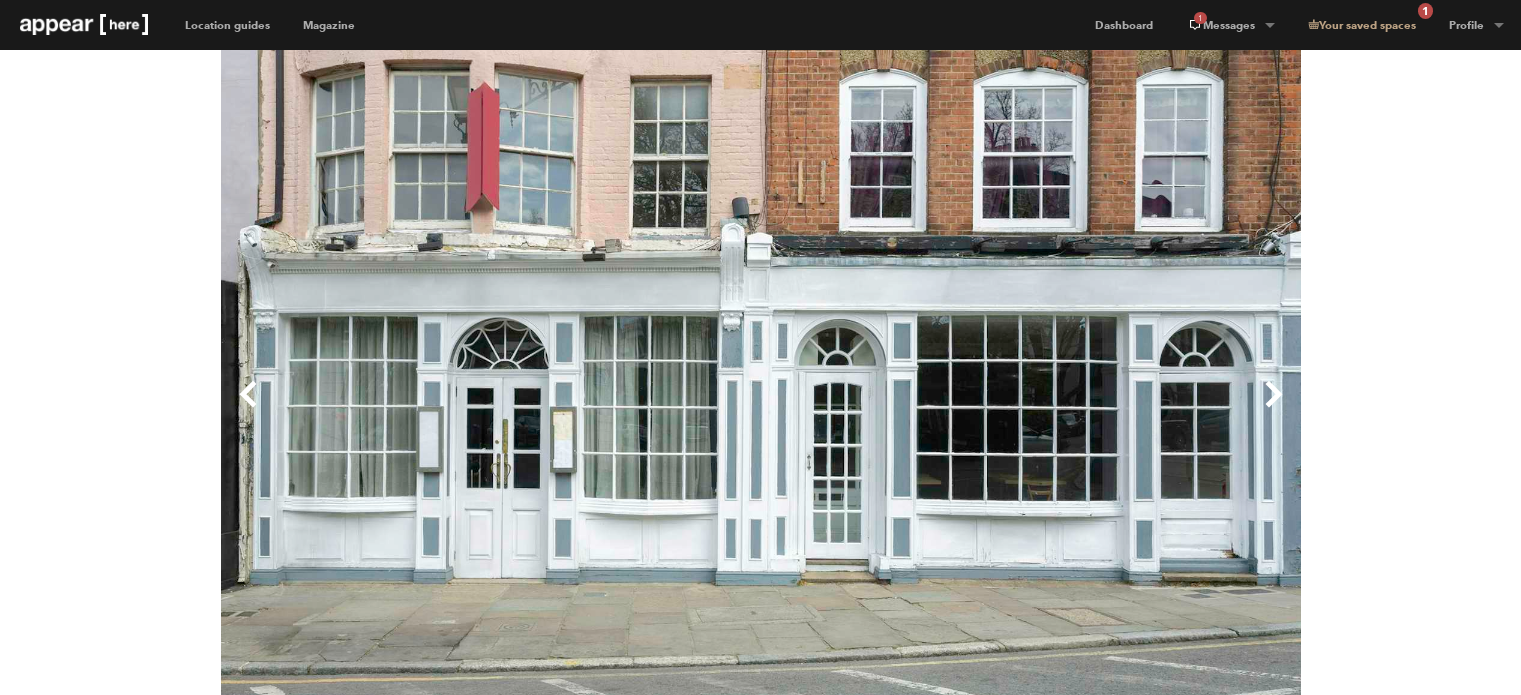 scroll, scrollTop: 0, scrollLeft: 0, axis: both 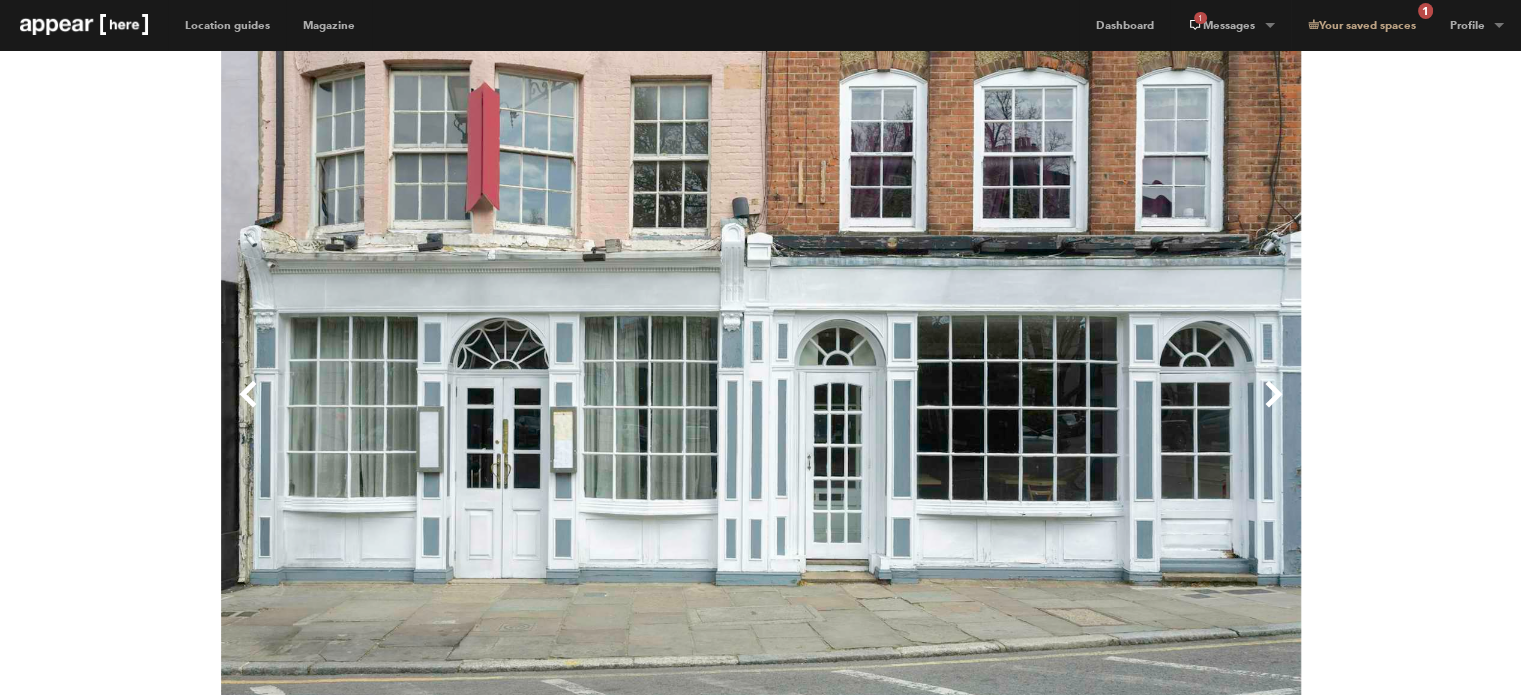 click on "Next" at bounding box center [1031, 410] 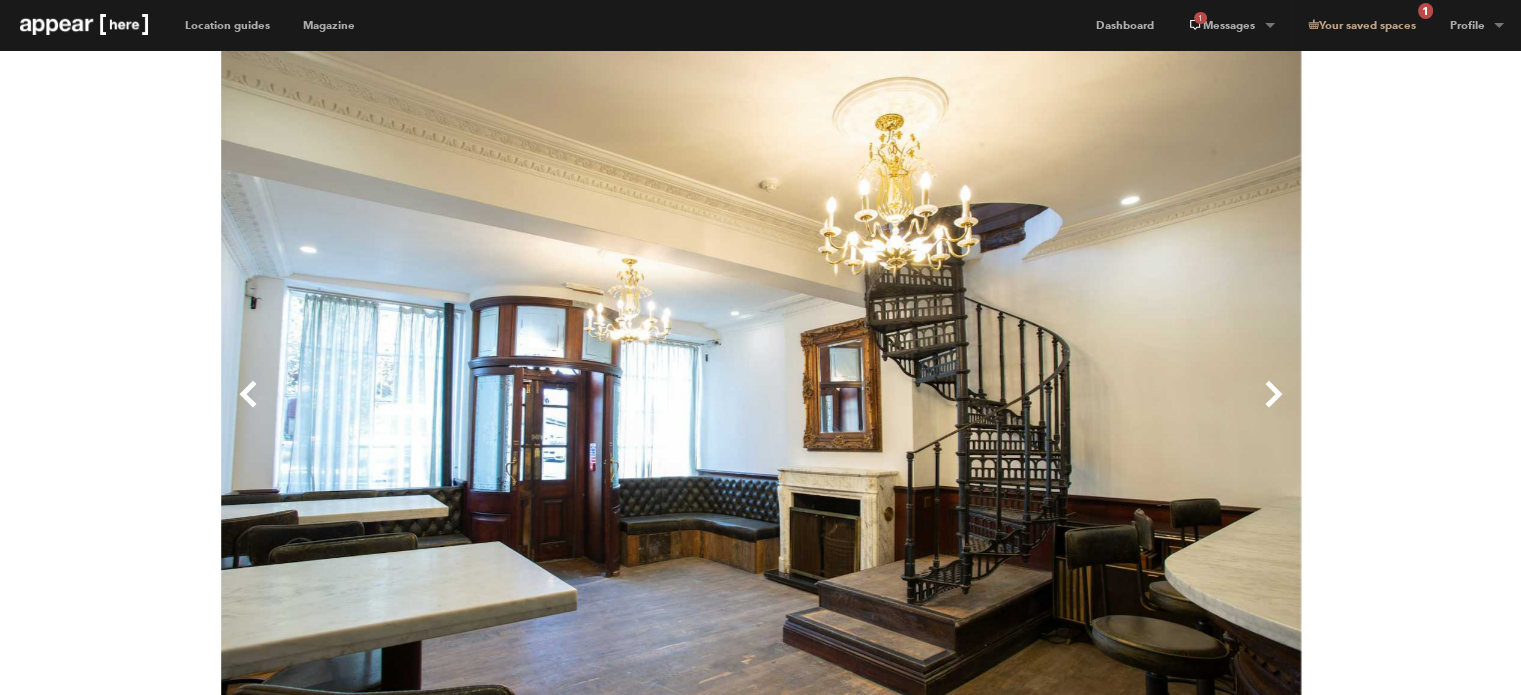 click on "Next" at bounding box center (1031, 410) 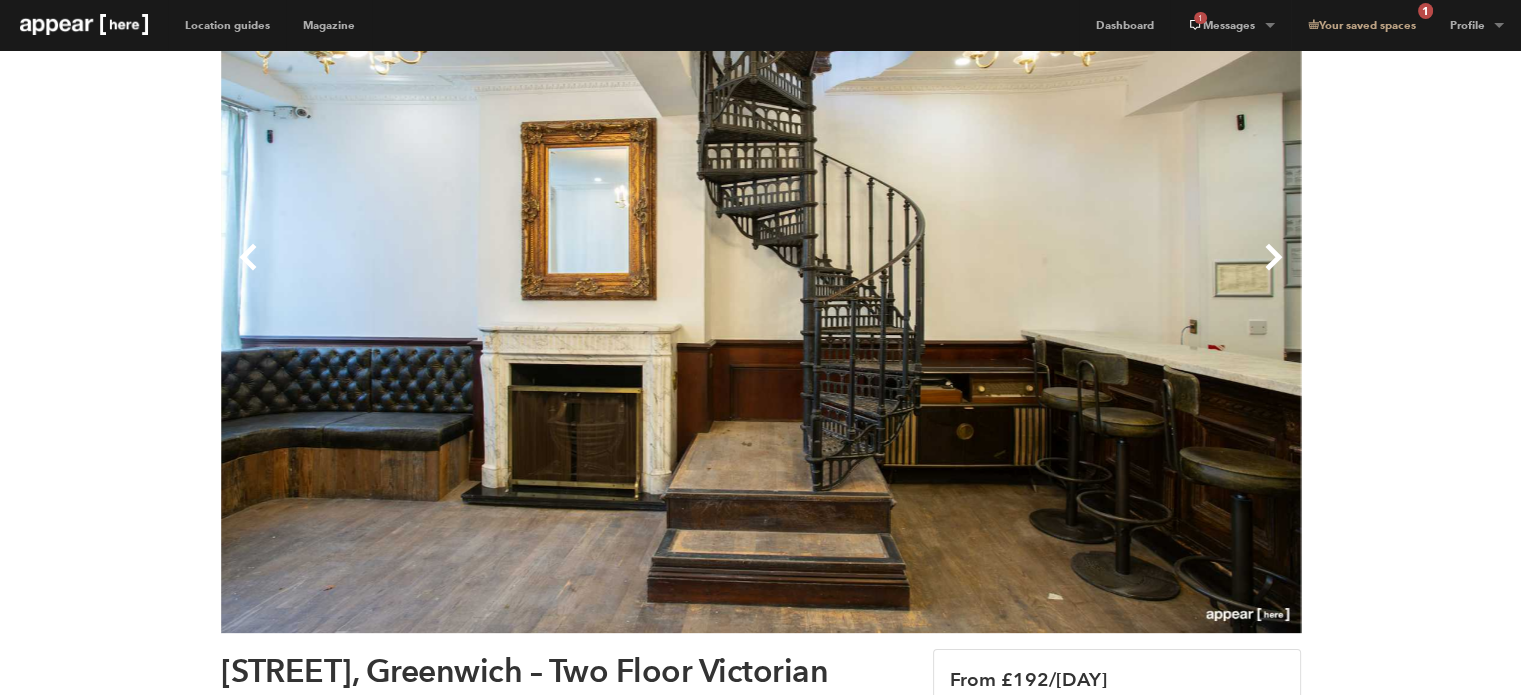 scroll, scrollTop: 136, scrollLeft: 0, axis: vertical 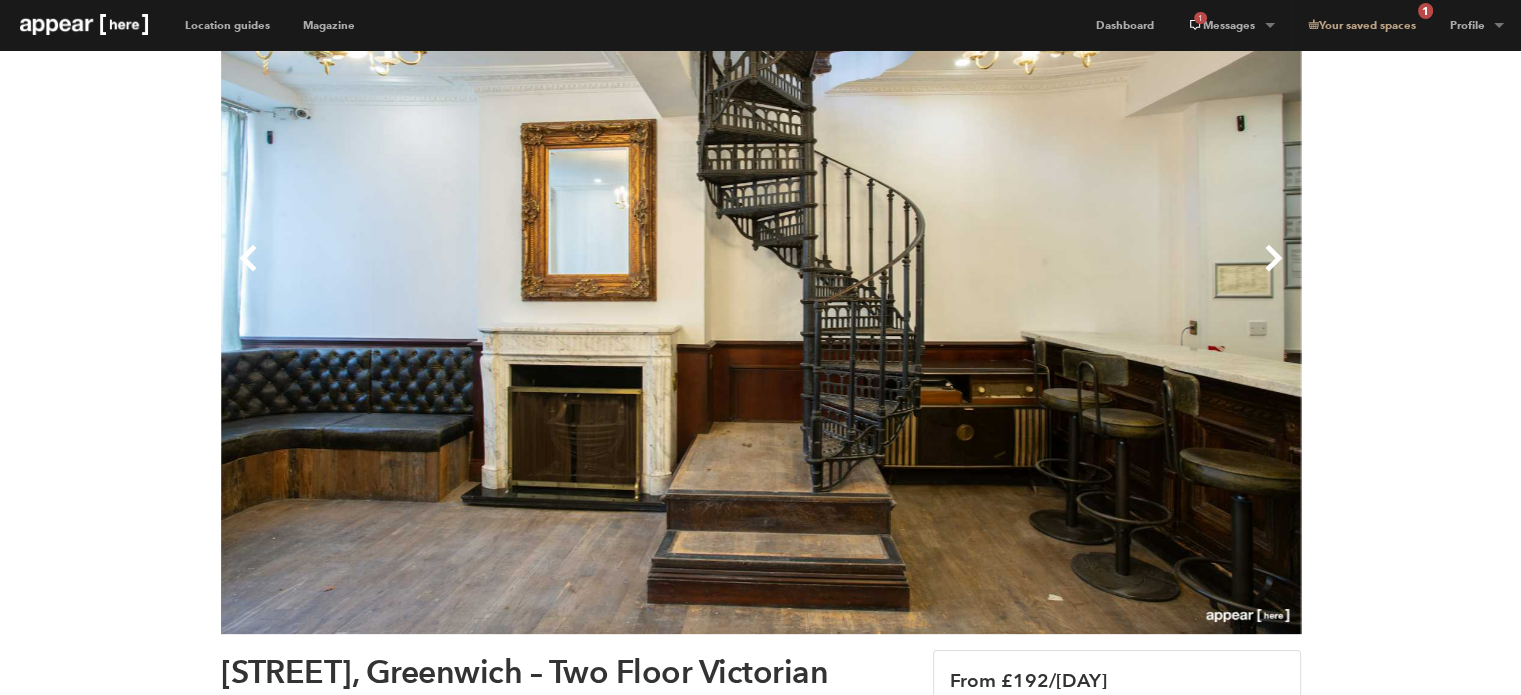click on "Next" at bounding box center (1031, 274) 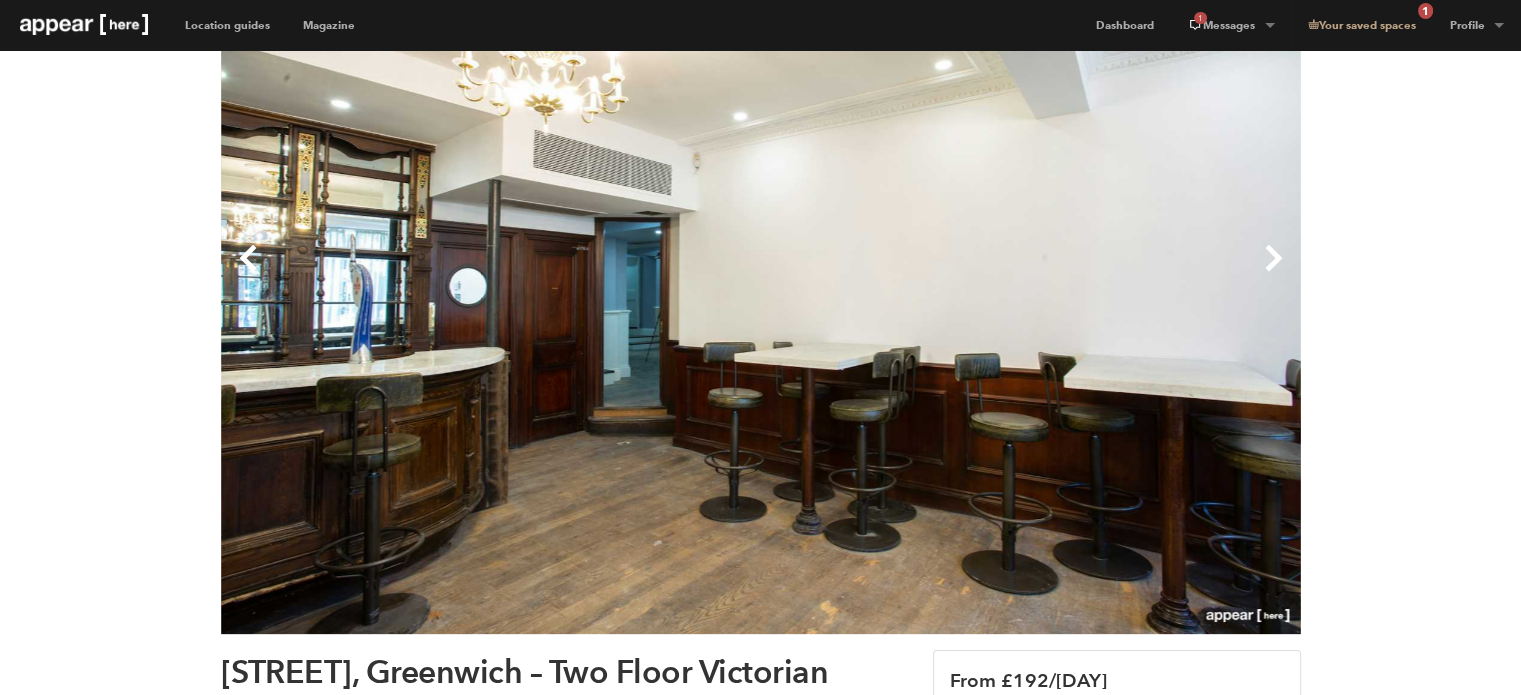 click on "Next" at bounding box center [1031, 274] 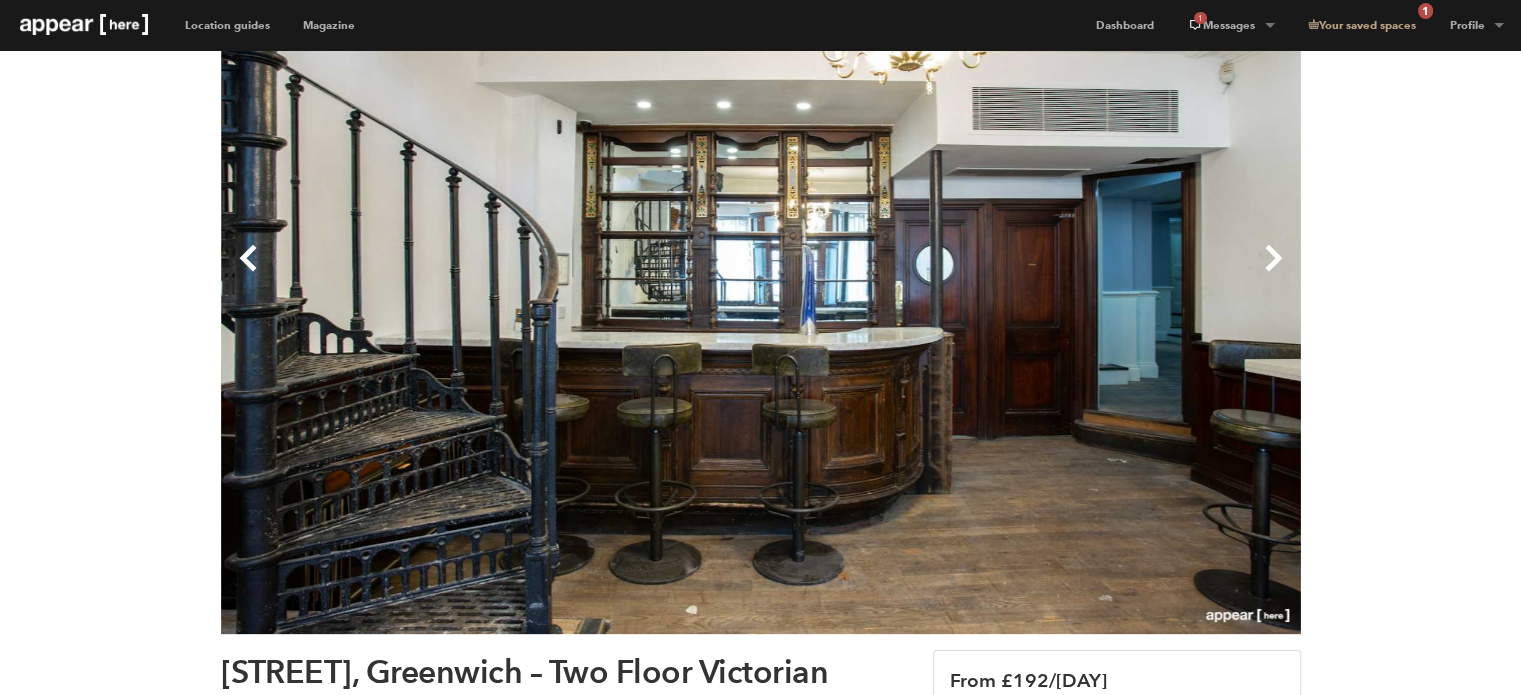 click on "Next" at bounding box center (1031, 274) 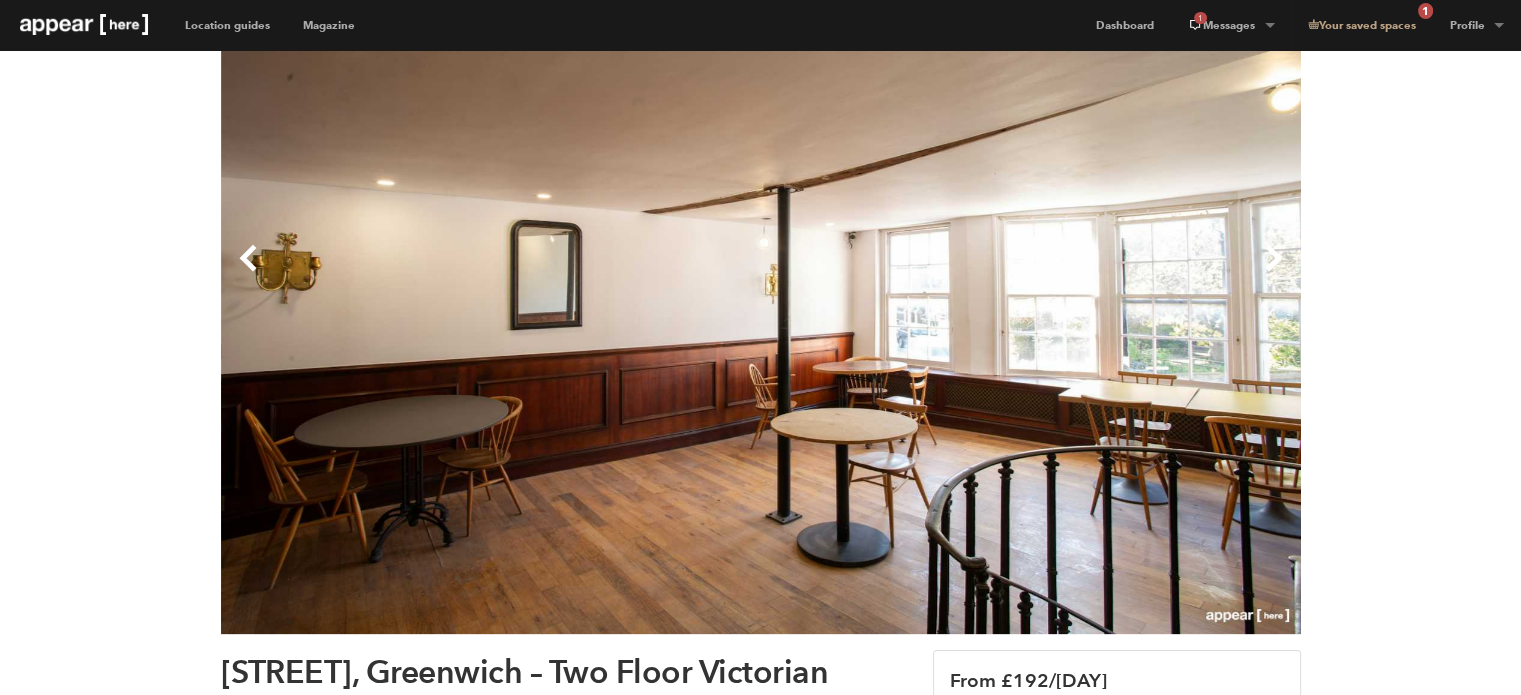 click on "Previous" at bounding box center [491, 274] 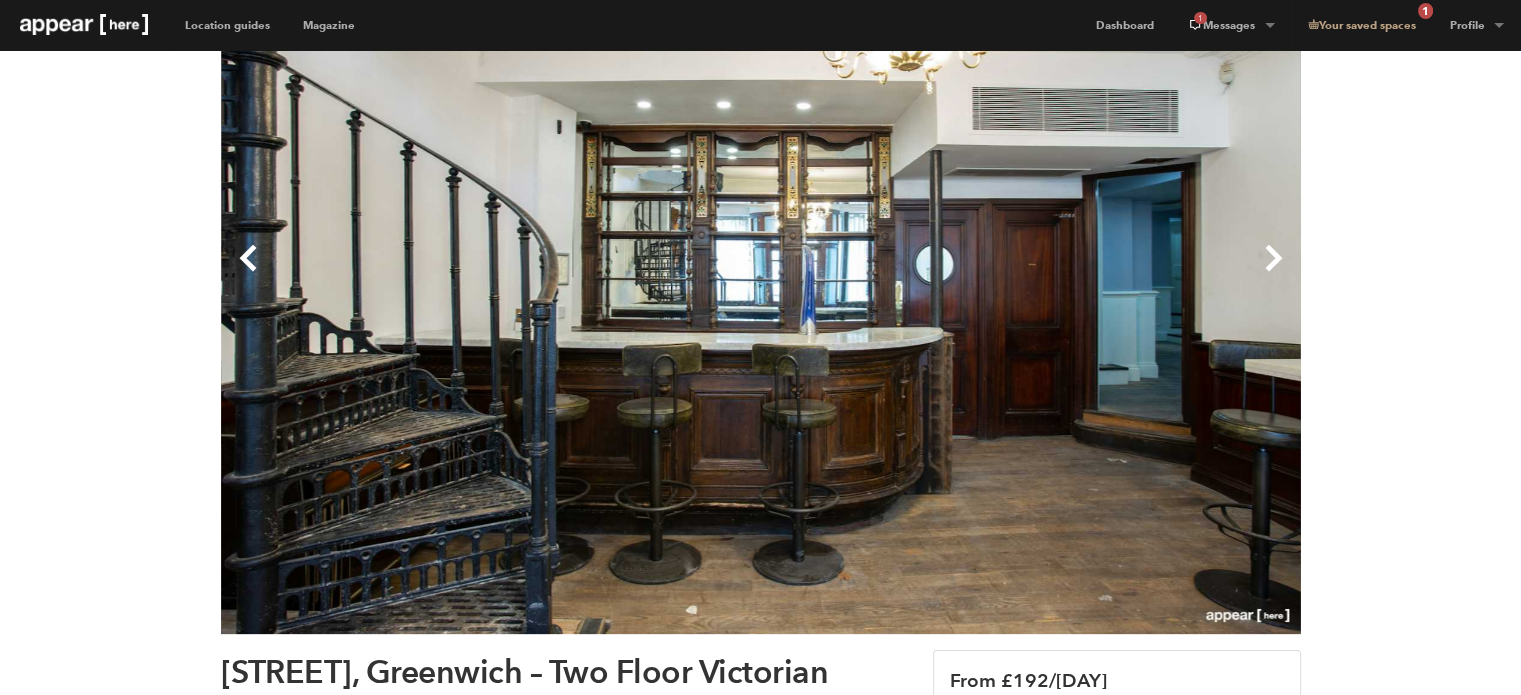 click on "Next" at bounding box center (1031, 274) 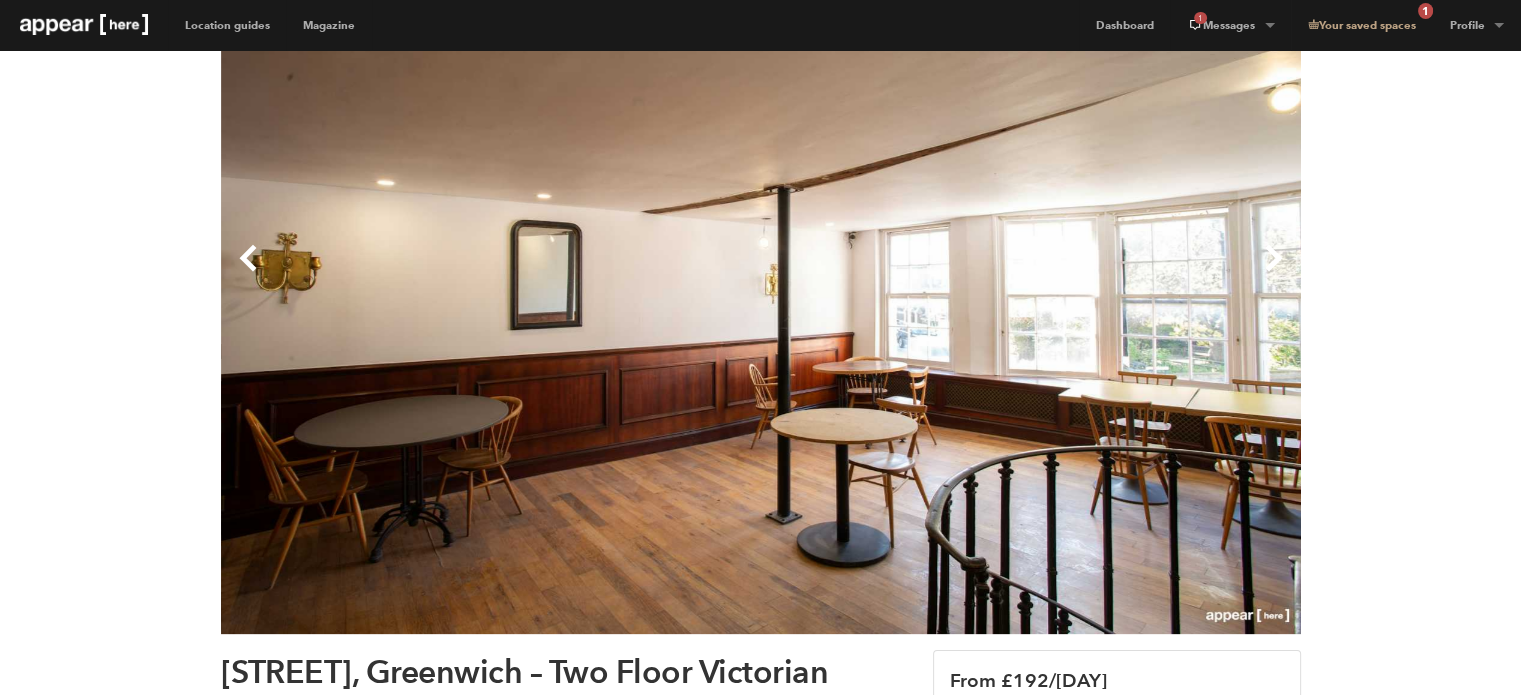 click on "Next" at bounding box center [1031, 274] 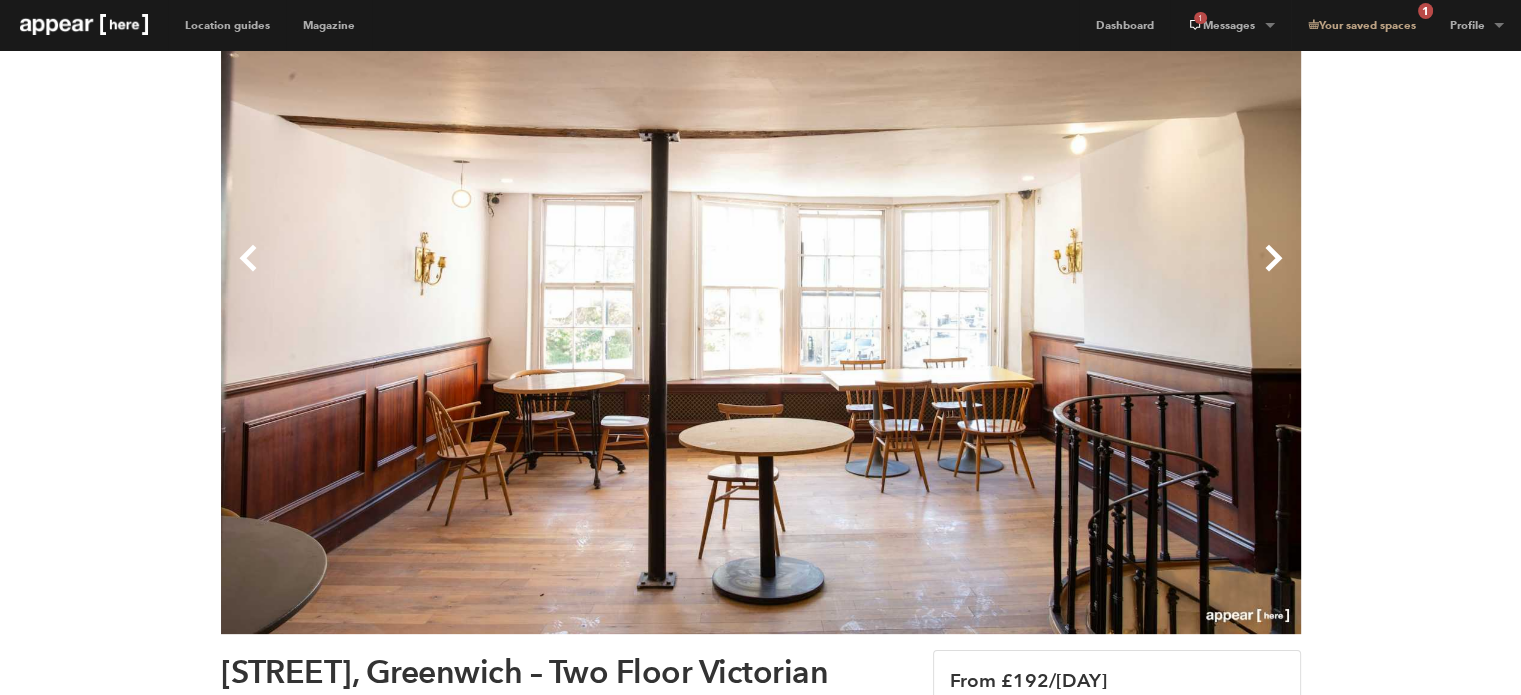 click on "Next" at bounding box center (1031, 274) 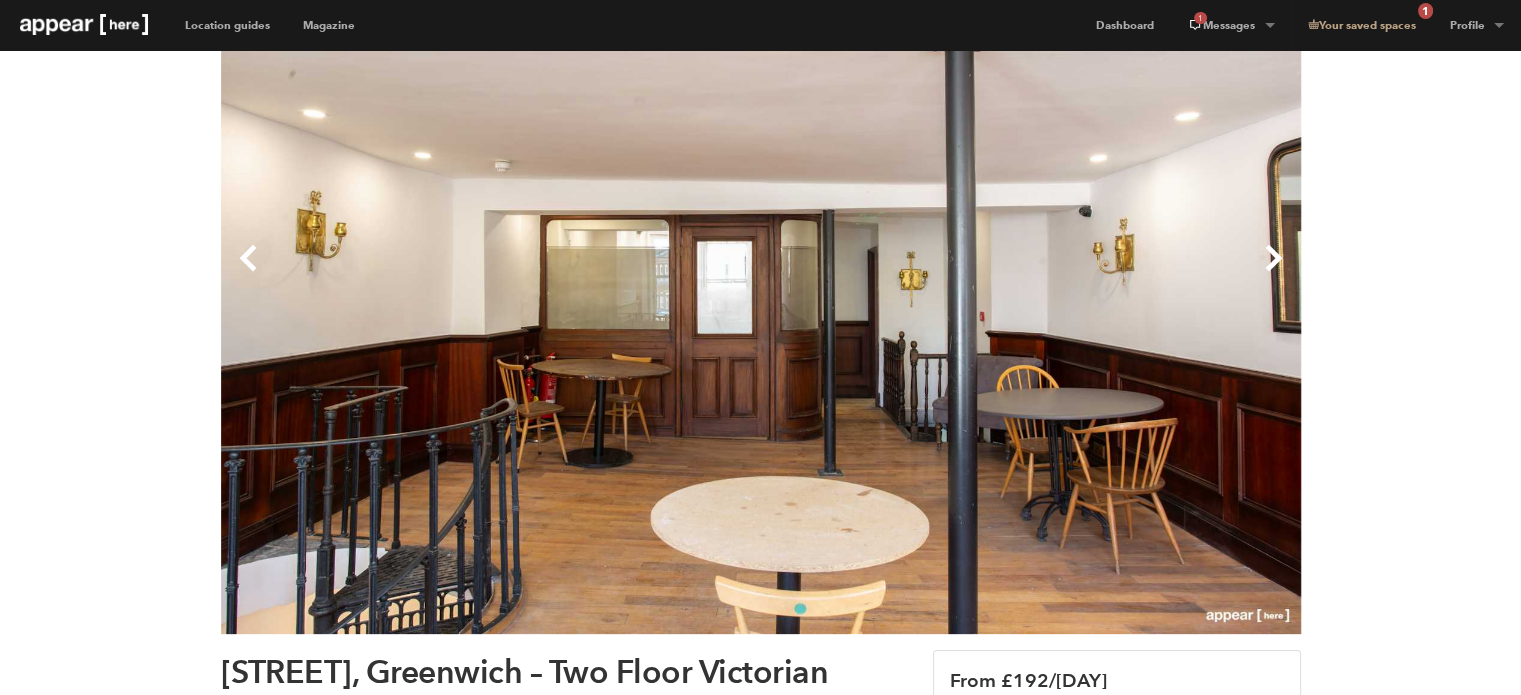 click on "Next" at bounding box center (1031, 274) 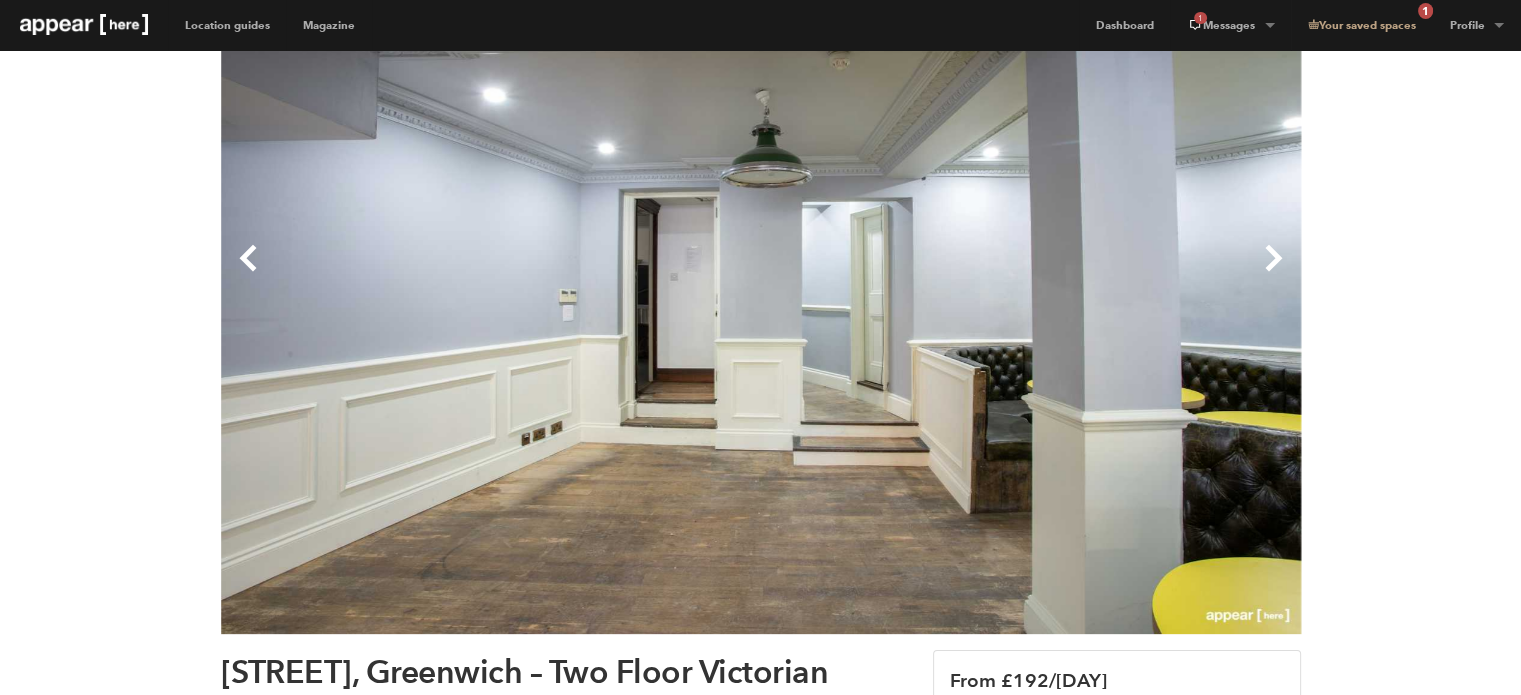 click on "Next" at bounding box center (1031, 274) 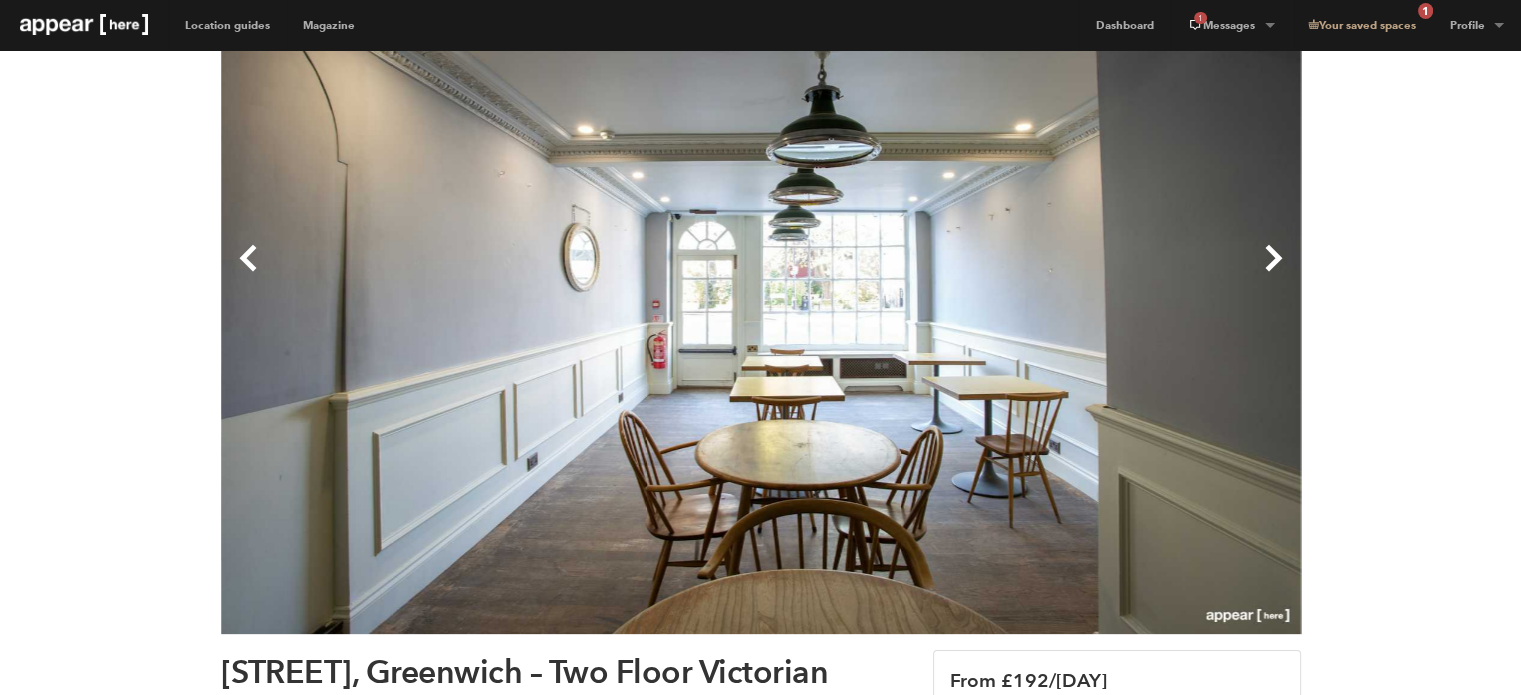 click on "Next" at bounding box center [1031, 274] 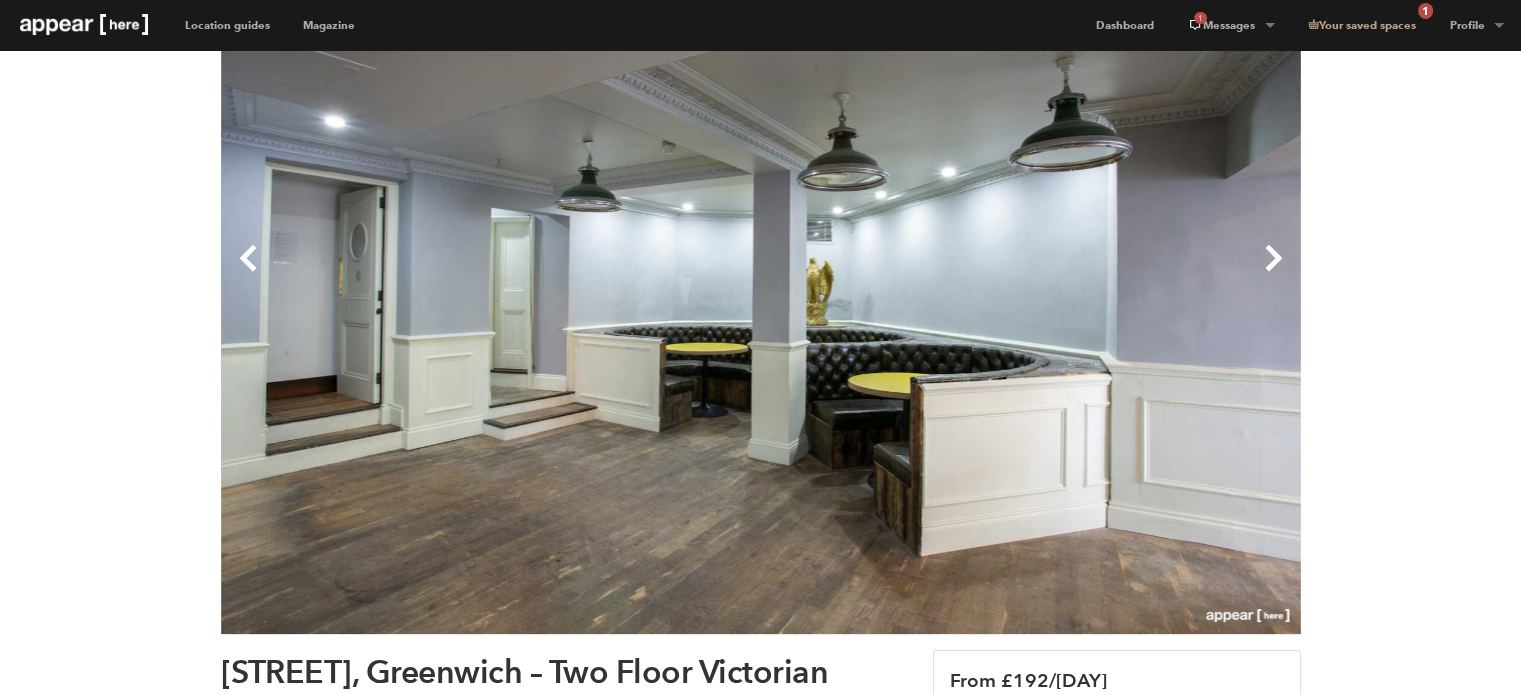 click on "Next" at bounding box center (1031, 274) 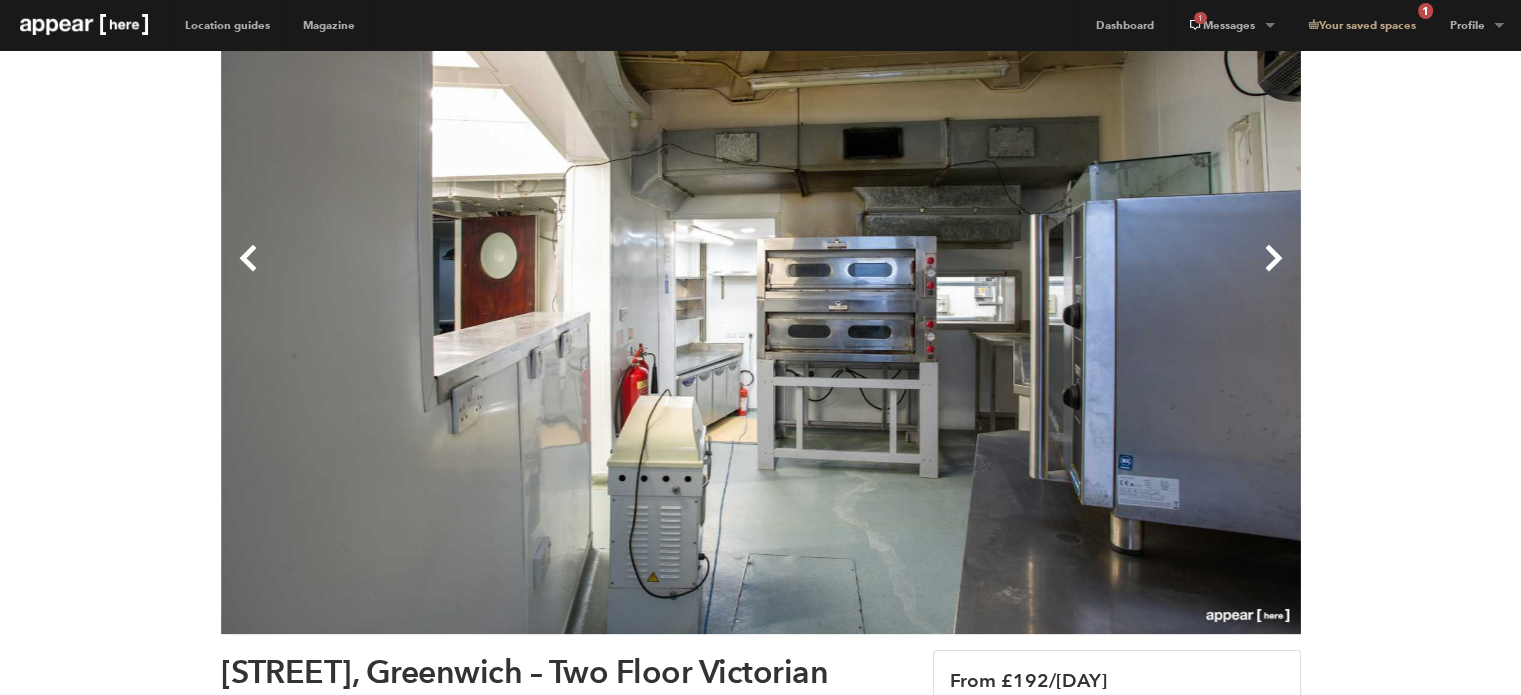 click on "Next" at bounding box center [1031, 274] 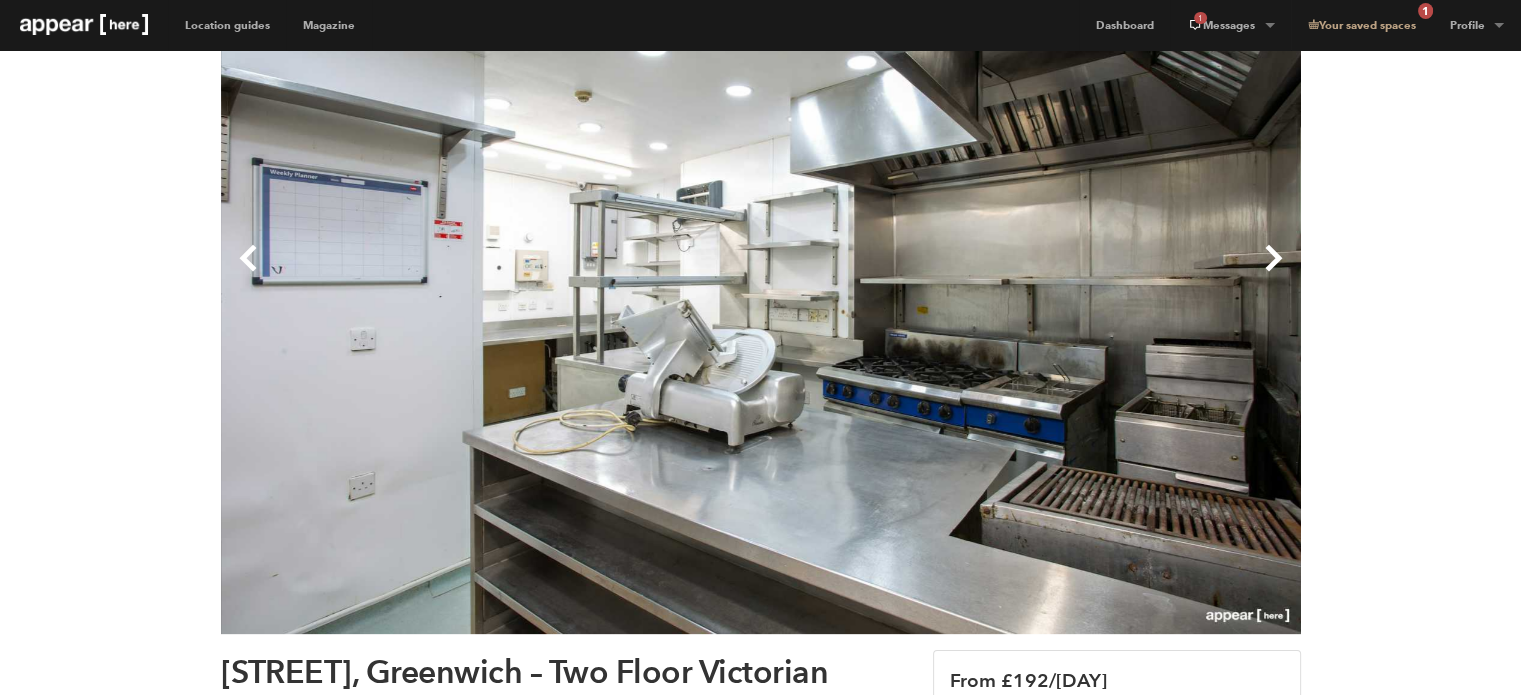 click on "Next" at bounding box center [1031, 274] 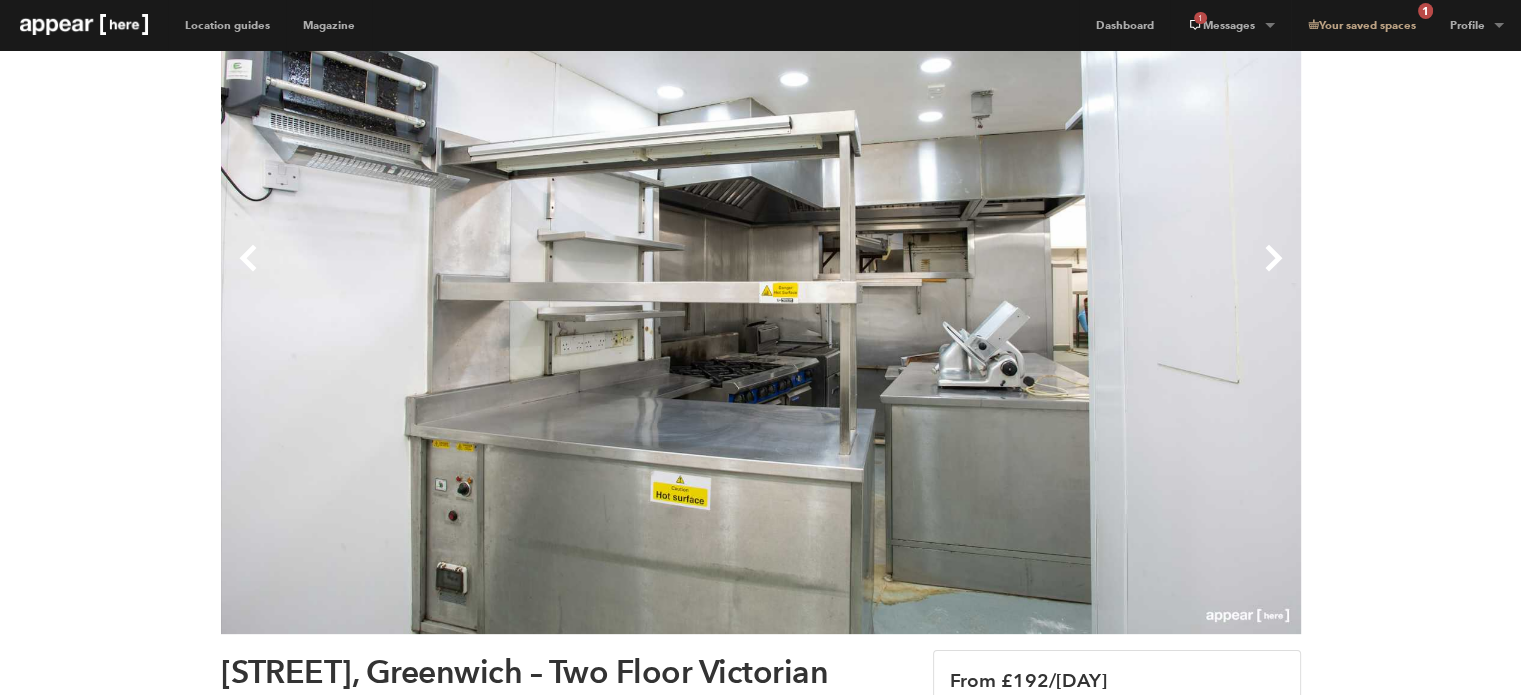 click on "Next" at bounding box center [1031, 274] 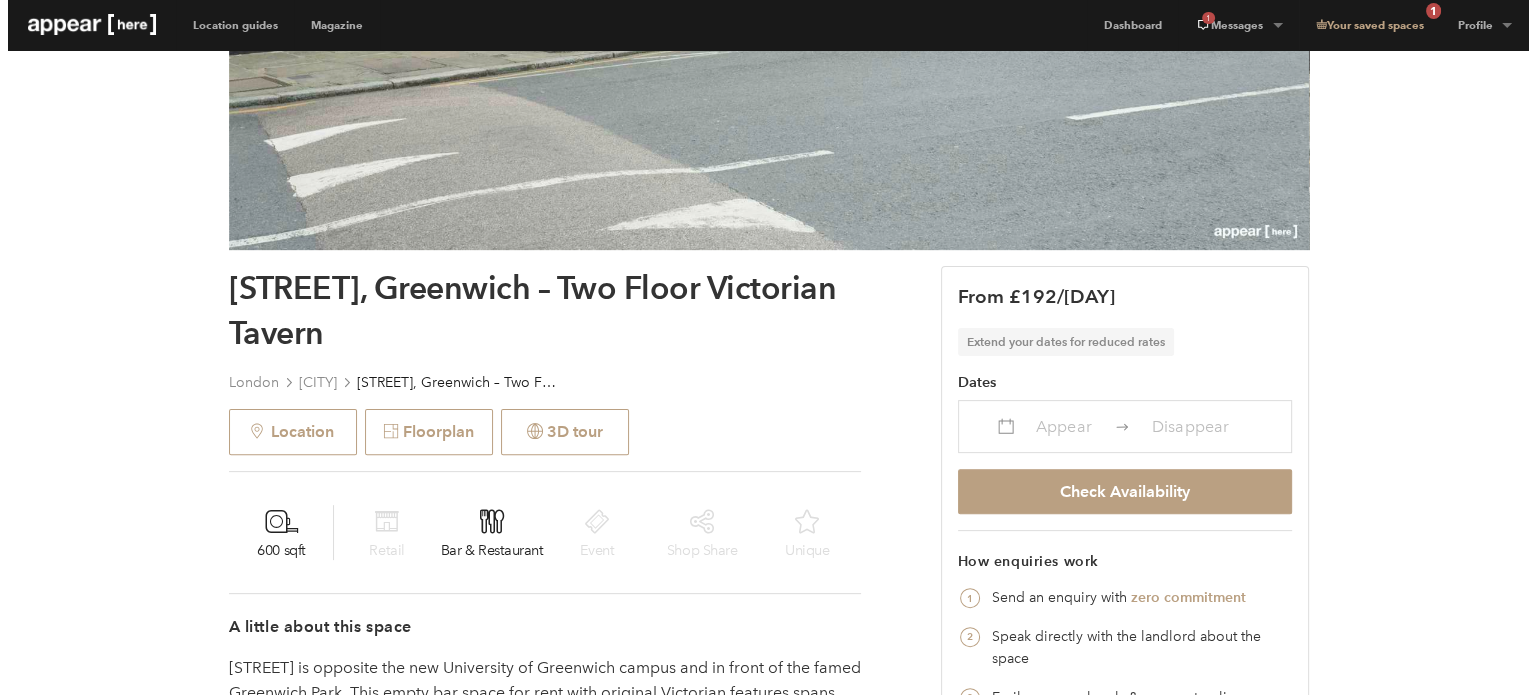 scroll, scrollTop: 536, scrollLeft: 0, axis: vertical 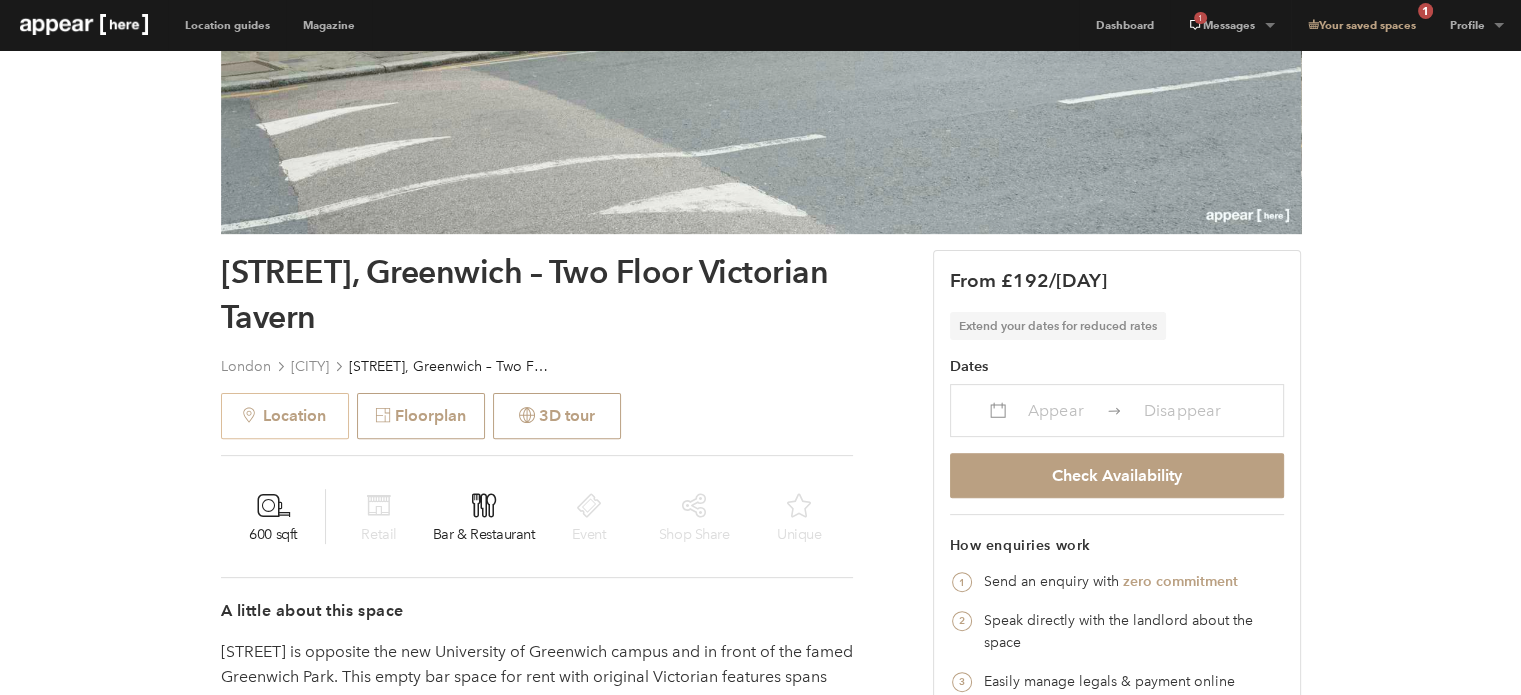 click on "Location" at bounding box center (285, 416) 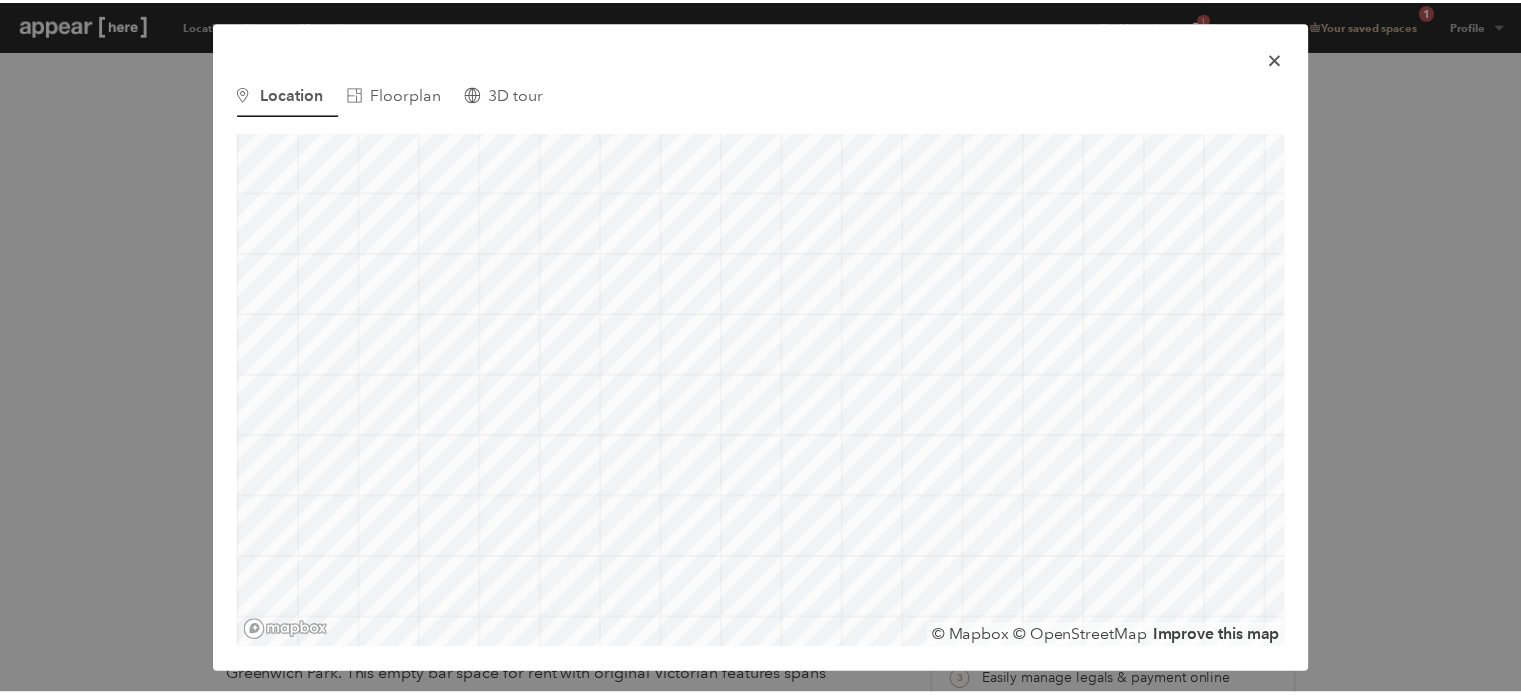 scroll, scrollTop: 0, scrollLeft: 0, axis: both 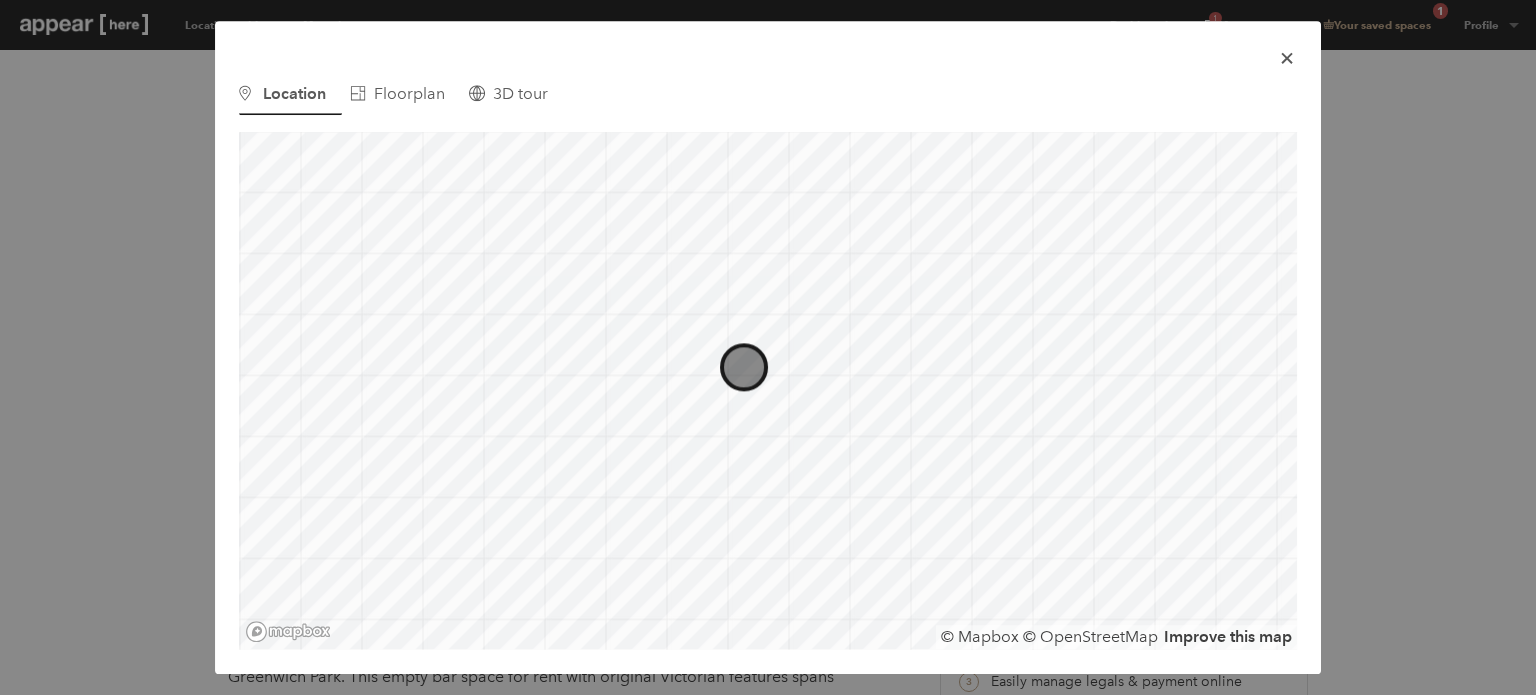 type 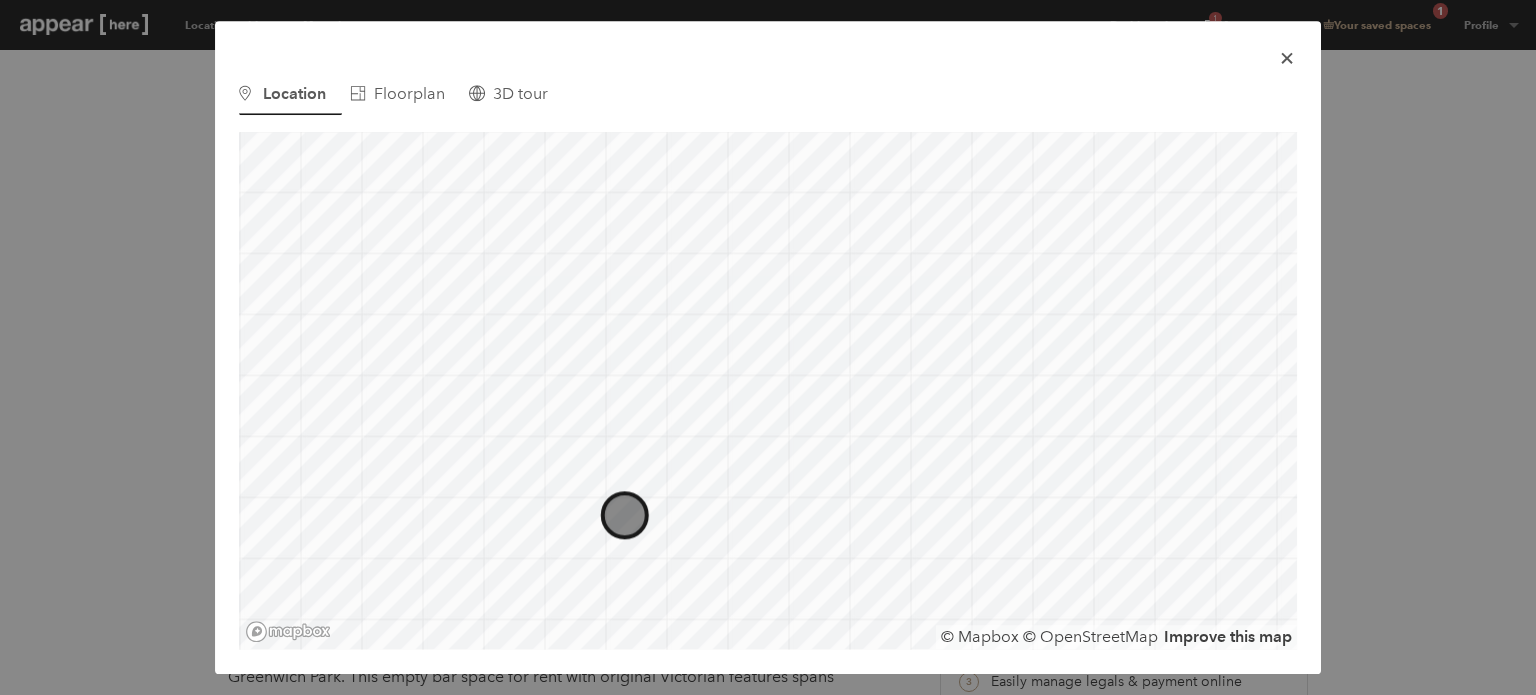 click on "icon-x Use left and right arrows to navigate between tabs.
Location
Floorplan
3D tour © Mapbox   © OpenStreetMap   Improve this map" at bounding box center [768, 347] 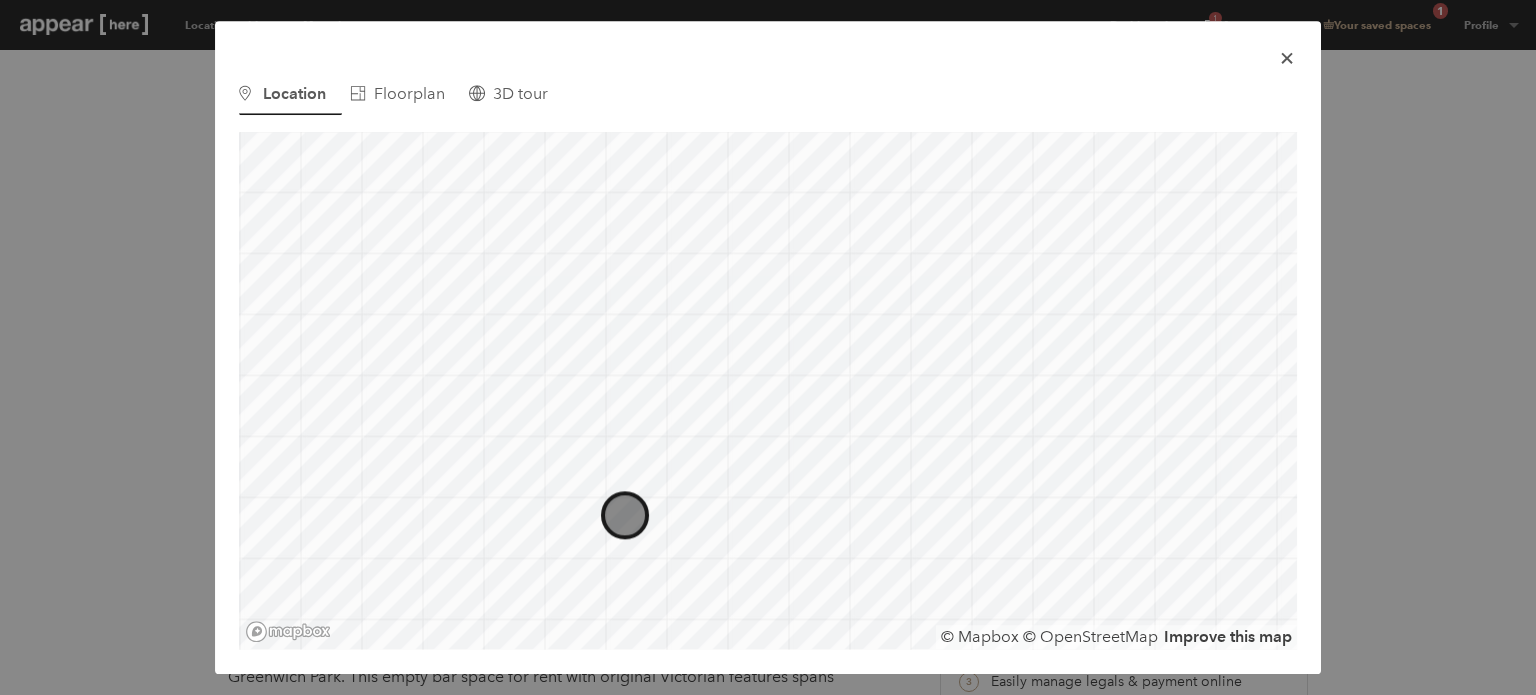 click at bounding box center [1286, 57] 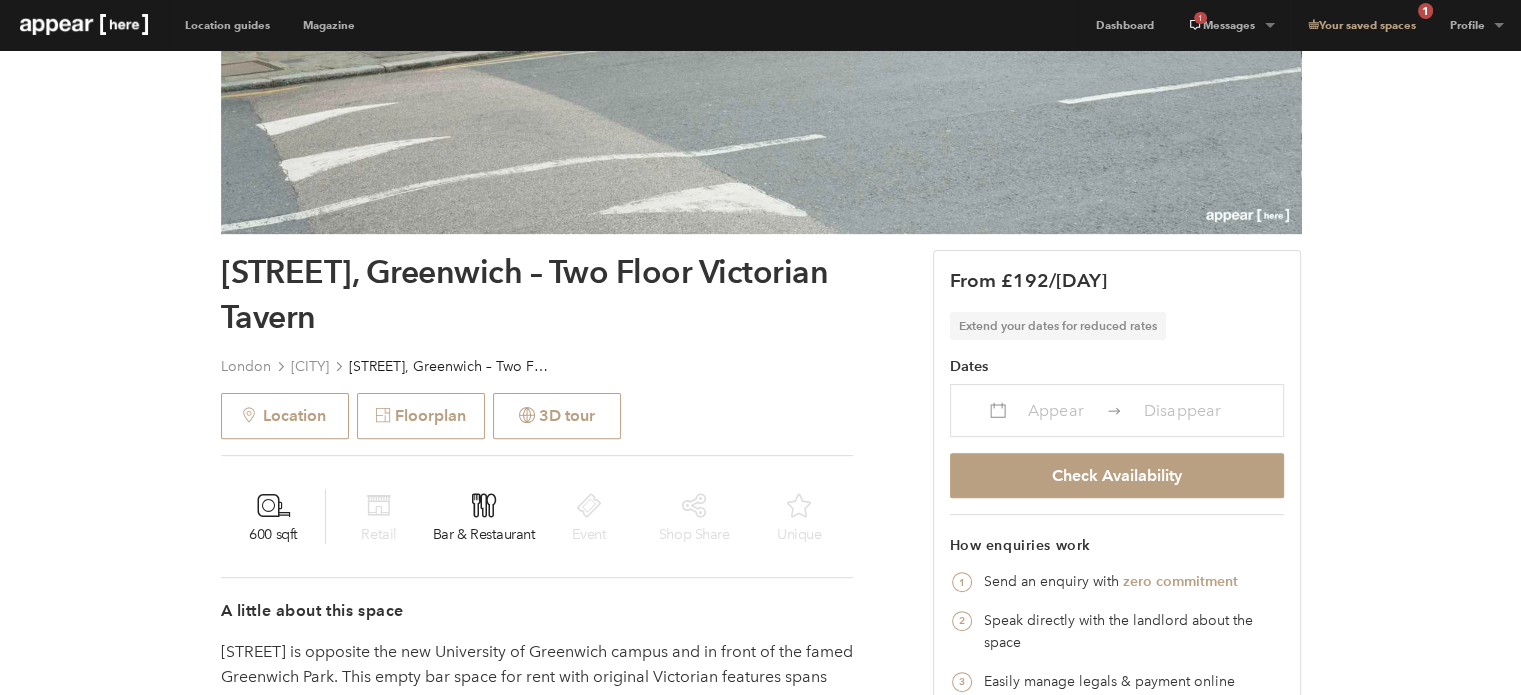 scroll, scrollTop: 0, scrollLeft: 0, axis: both 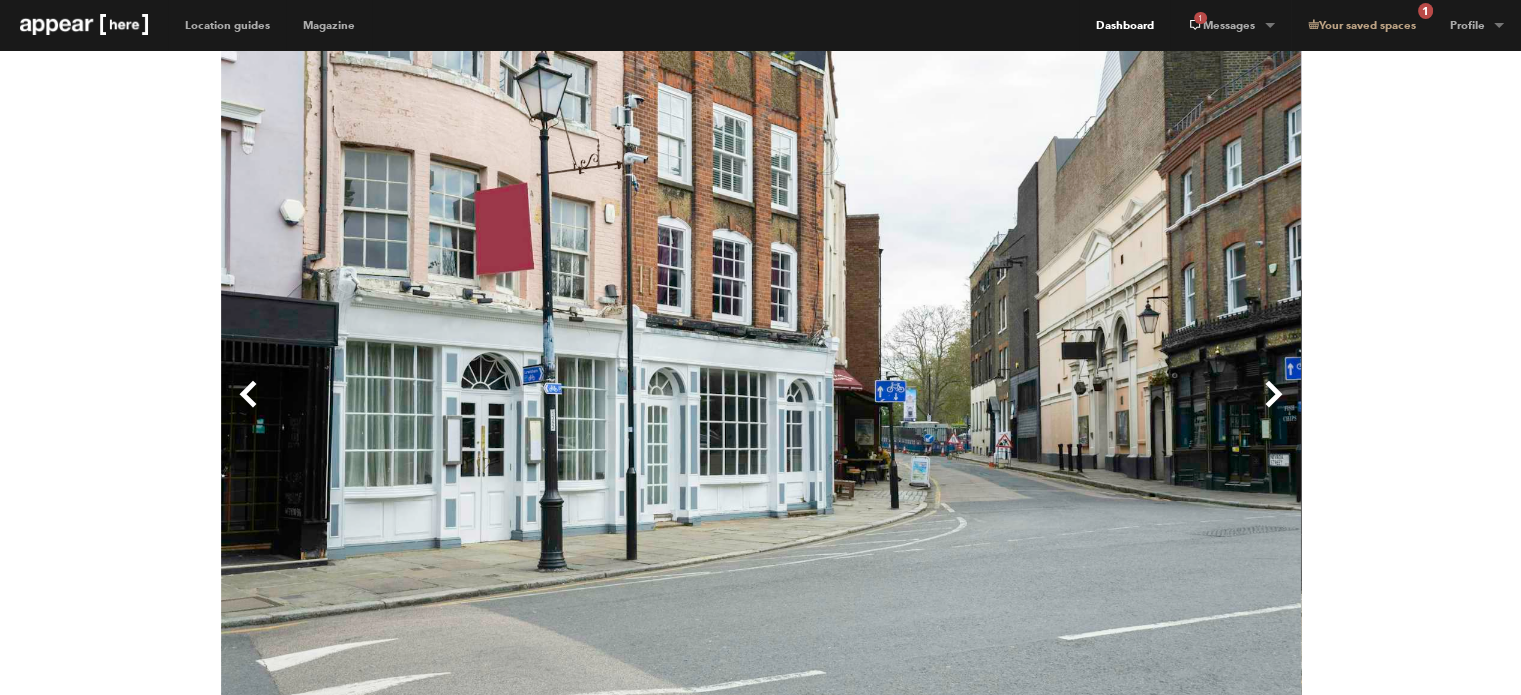 click on "Dashboard" at bounding box center (1124, 25) 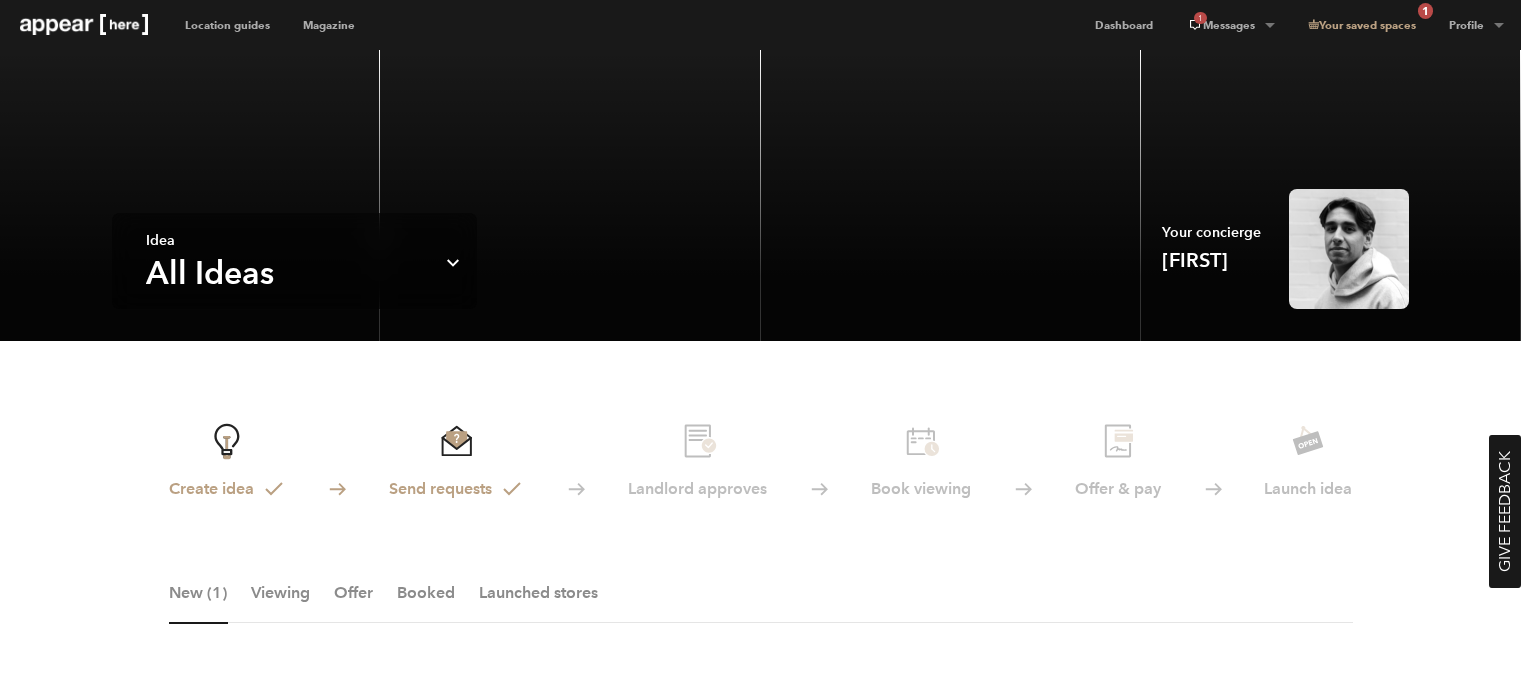 scroll, scrollTop: 16, scrollLeft: 0, axis: vertical 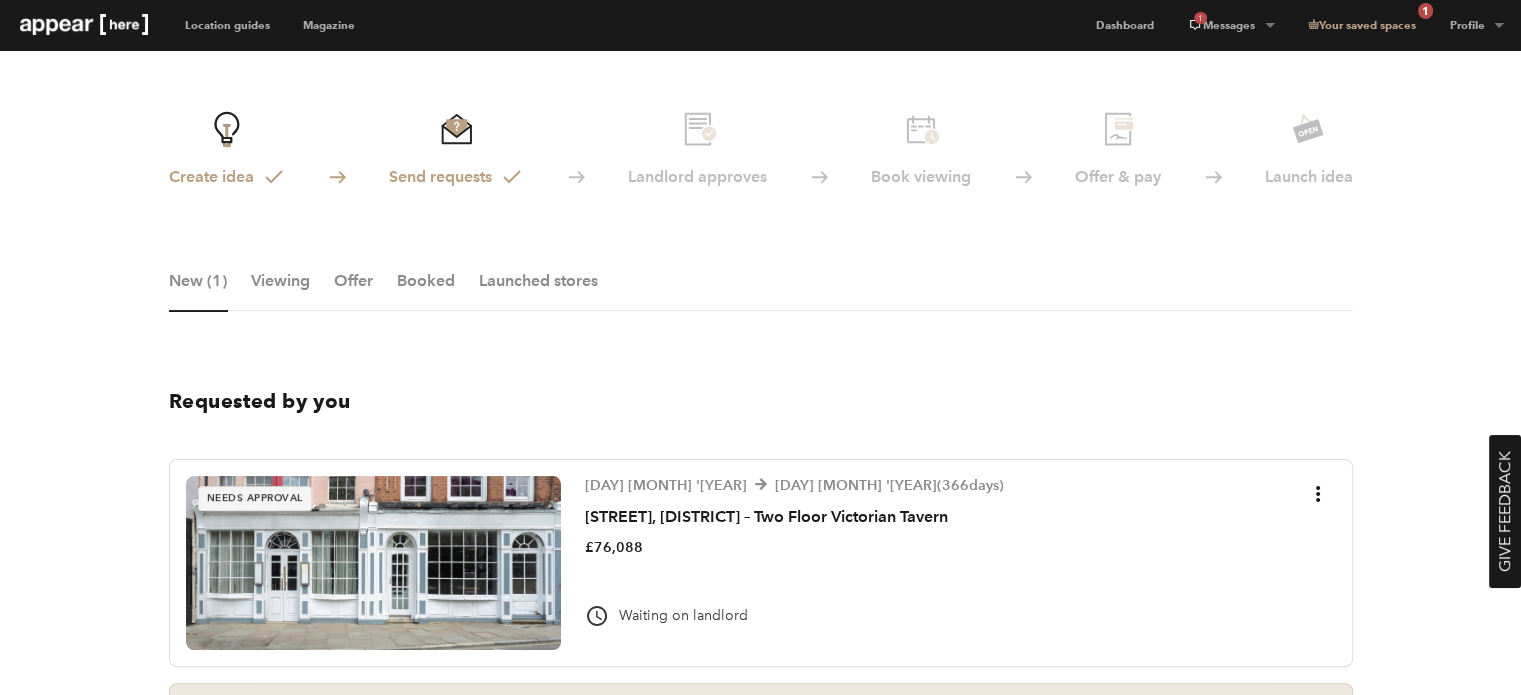 click on "Create idea" at bounding box center [211, 177] 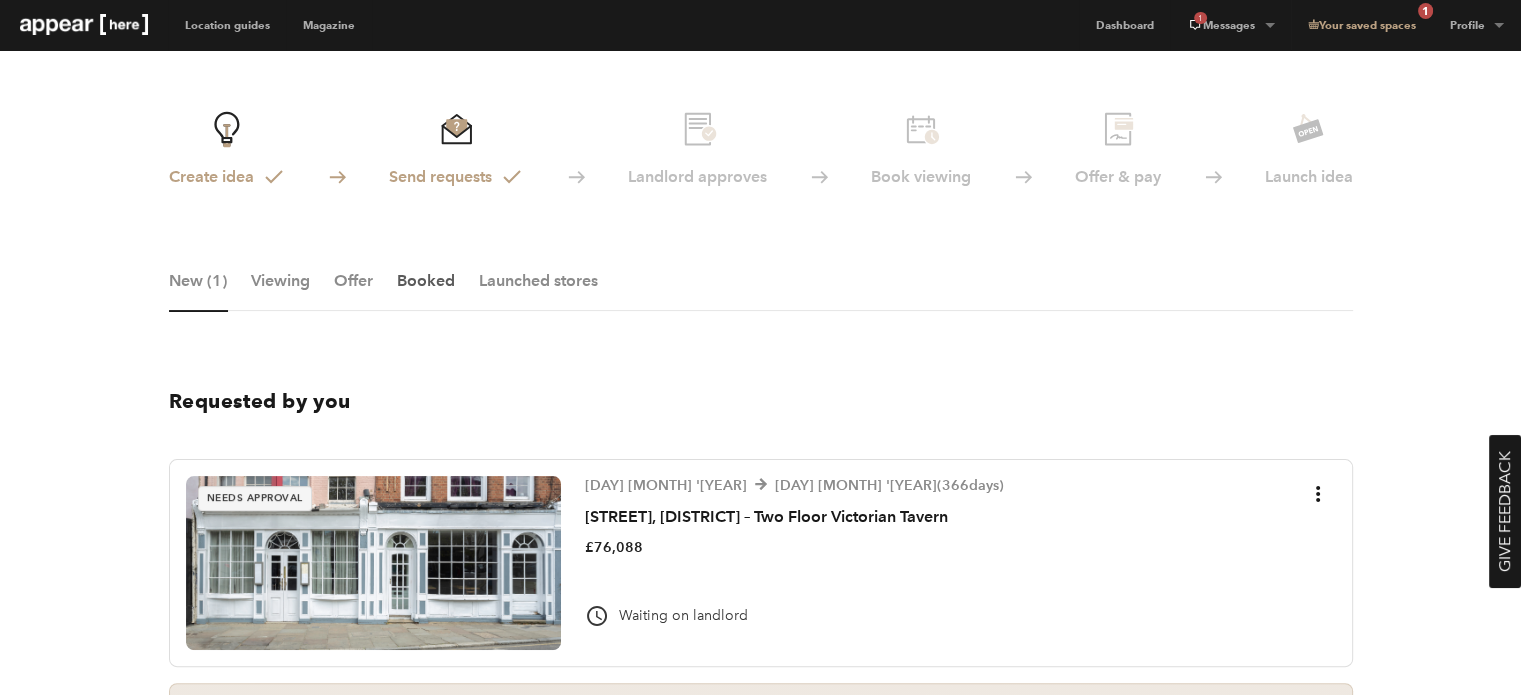 scroll, scrollTop: 0, scrollLeft: 0, axis: both 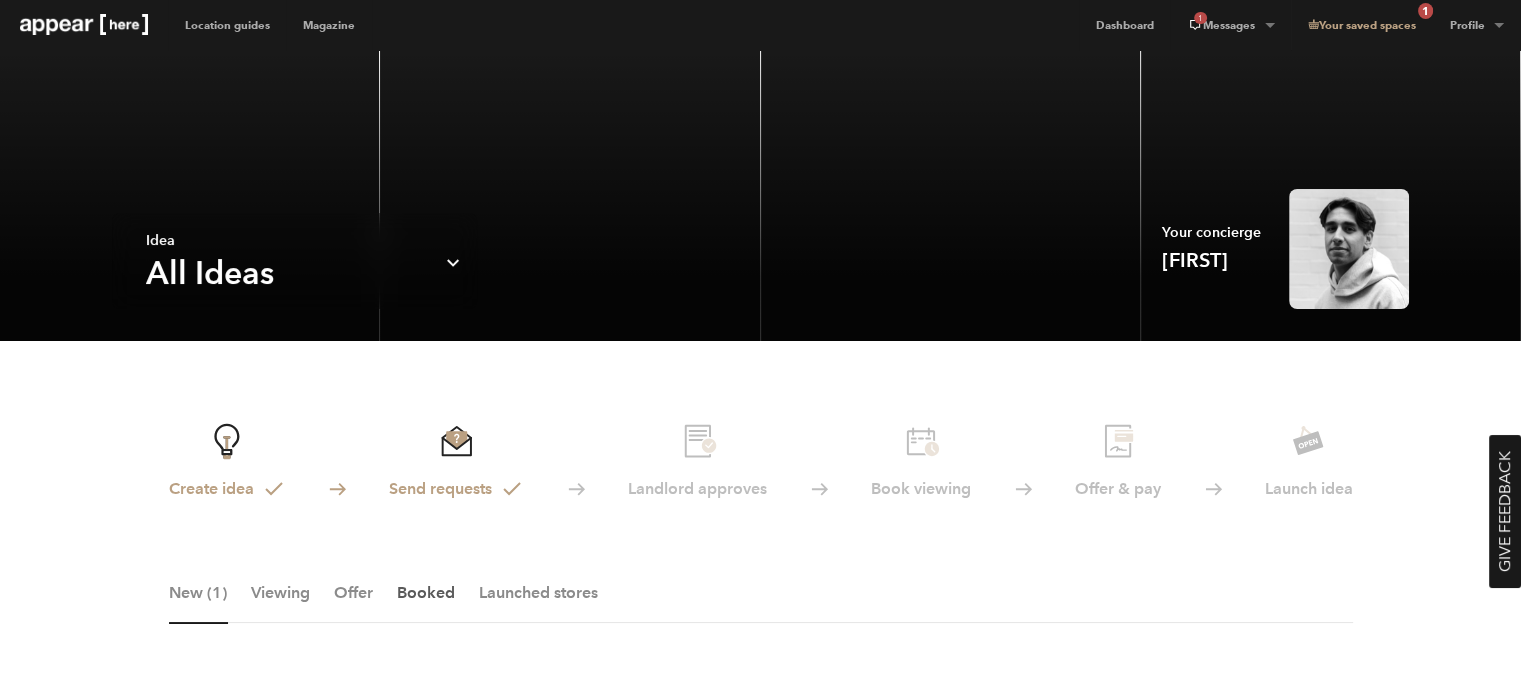click on "Idea All Ideas Chevron-up" at bounding box center (294, 261) 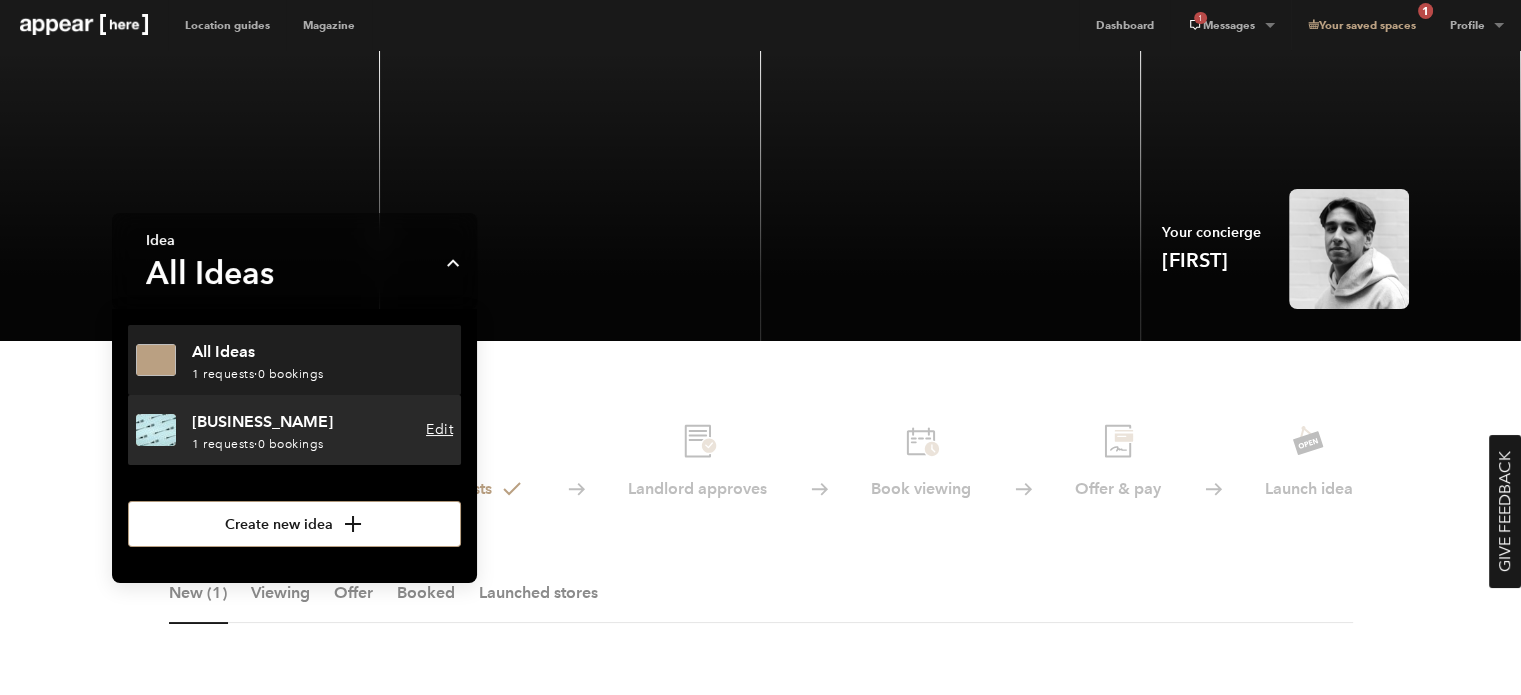 click on "Lady Dinah’s Cats" at bounding box center [262, 422] 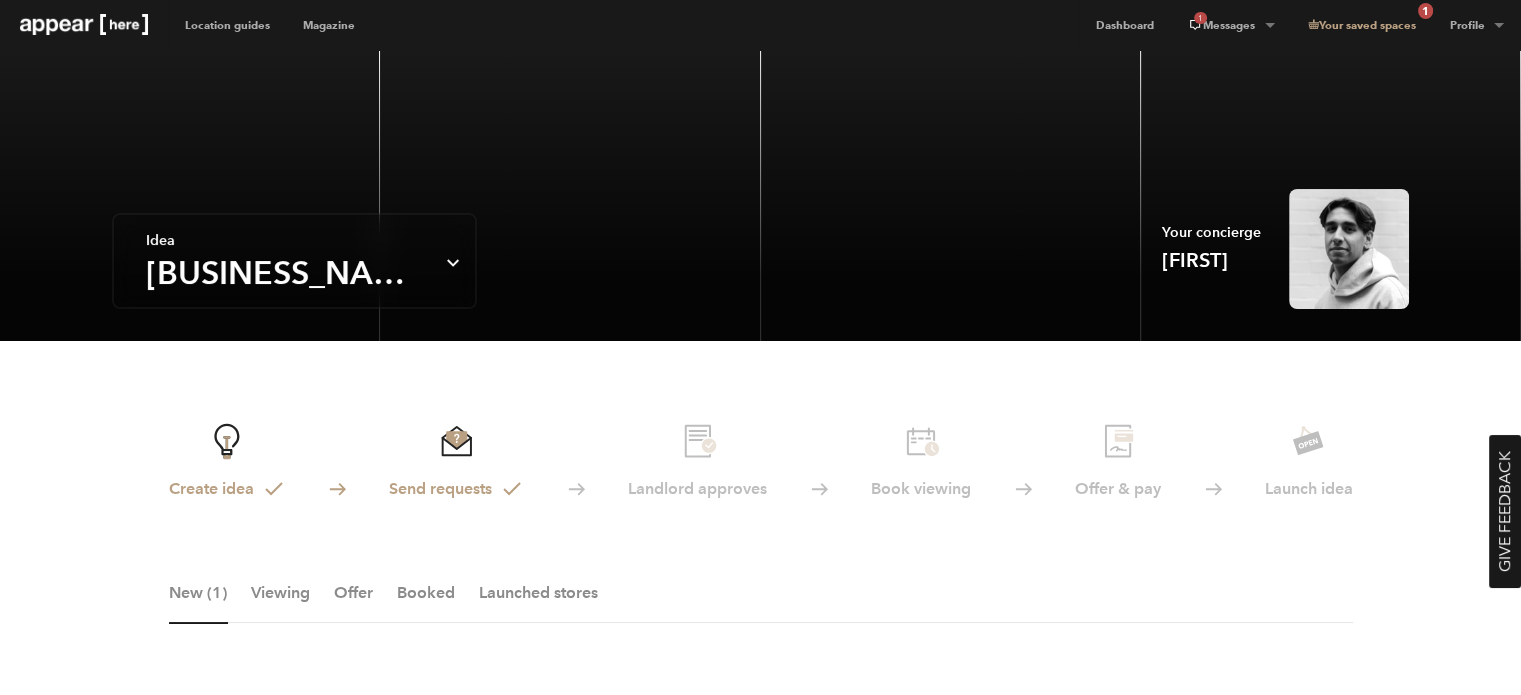 click on "Lady Dinah’s Cats" at bounding box center (289, 273) 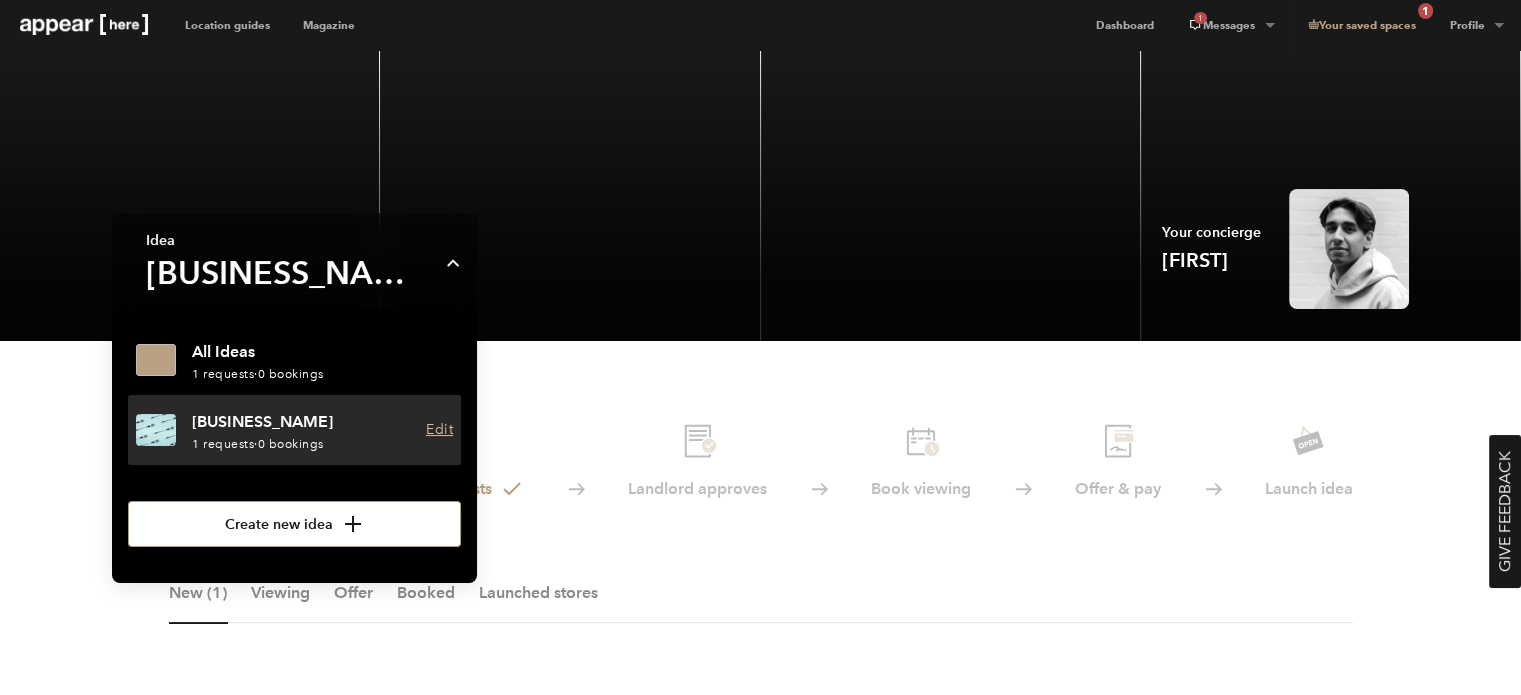 click on "Edit" at bounding box center (439, 430) 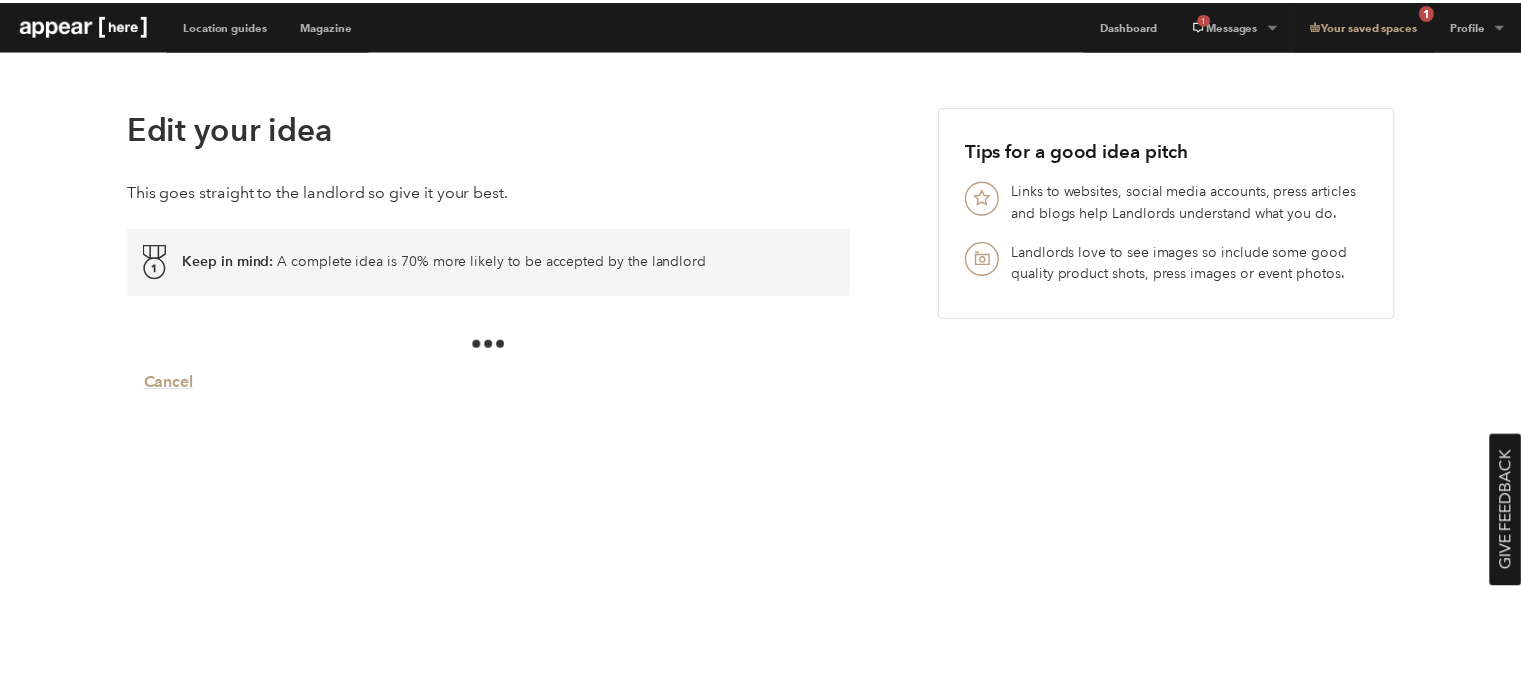 scroll, scrollTop: 0, scrollLeft: 0, axis: both 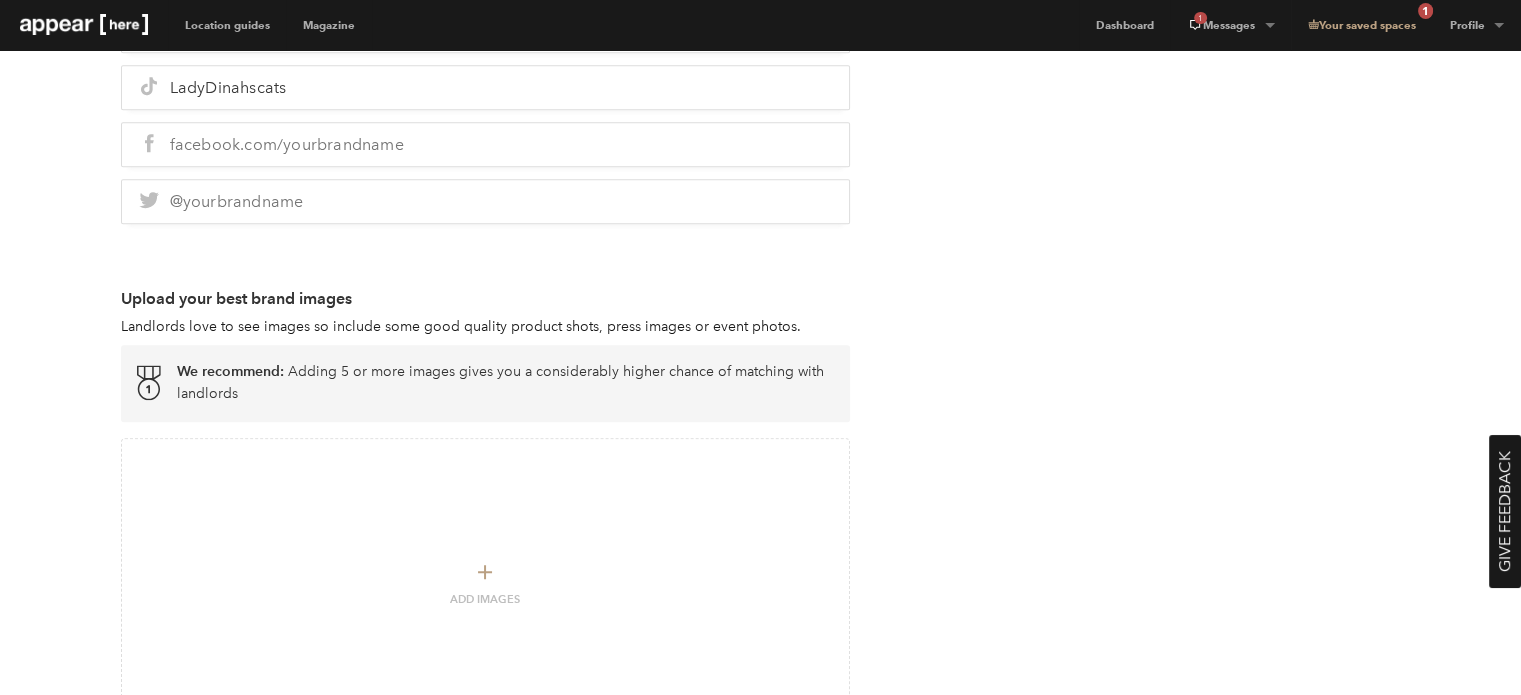click on "Artboard Add Images" at bounding box center [485, 584] 